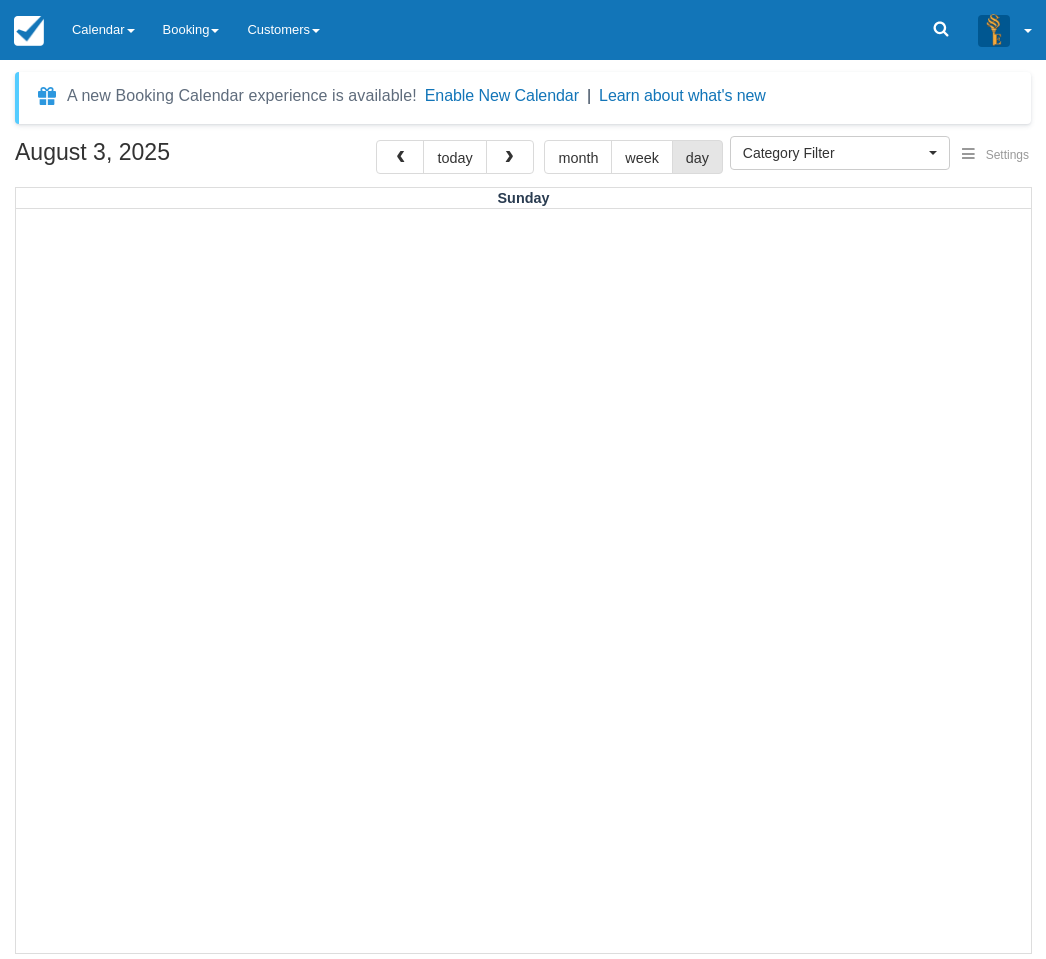 select 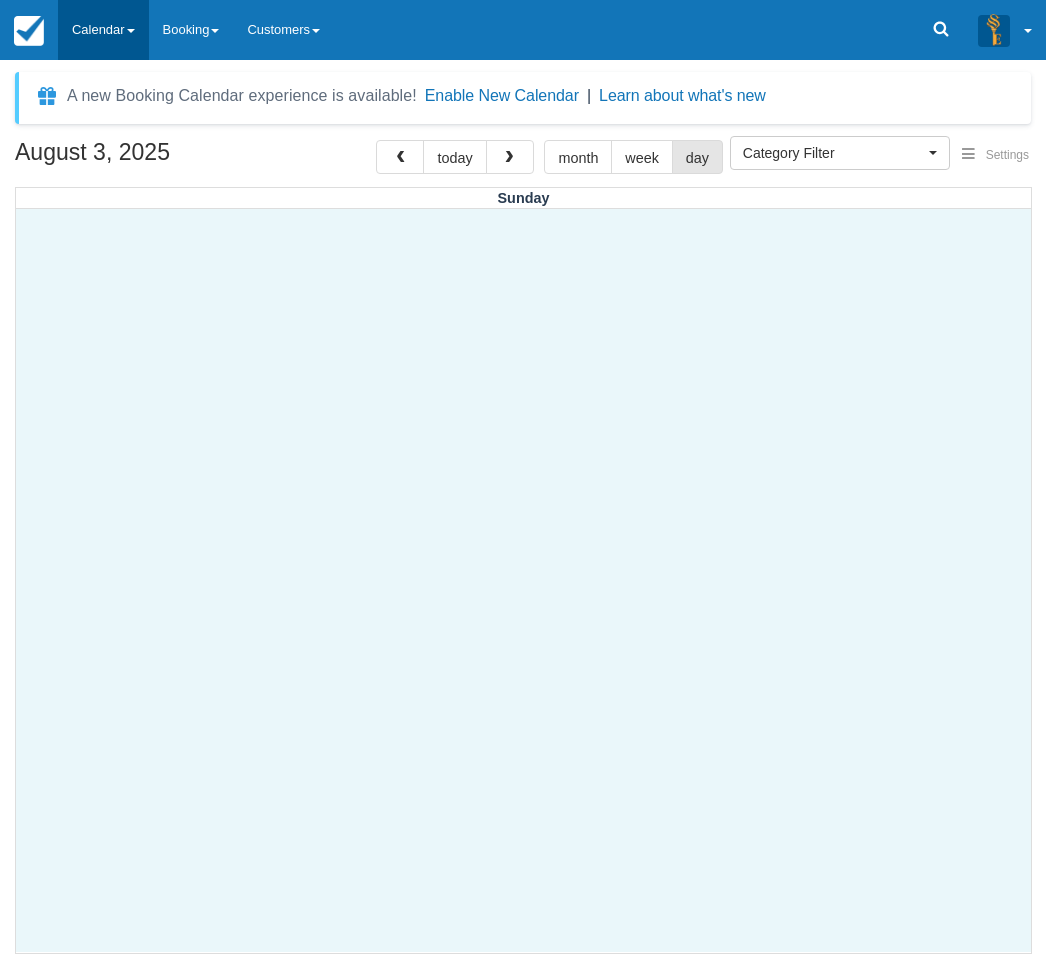 click on "Calendar" at bounding box center [103, 30] 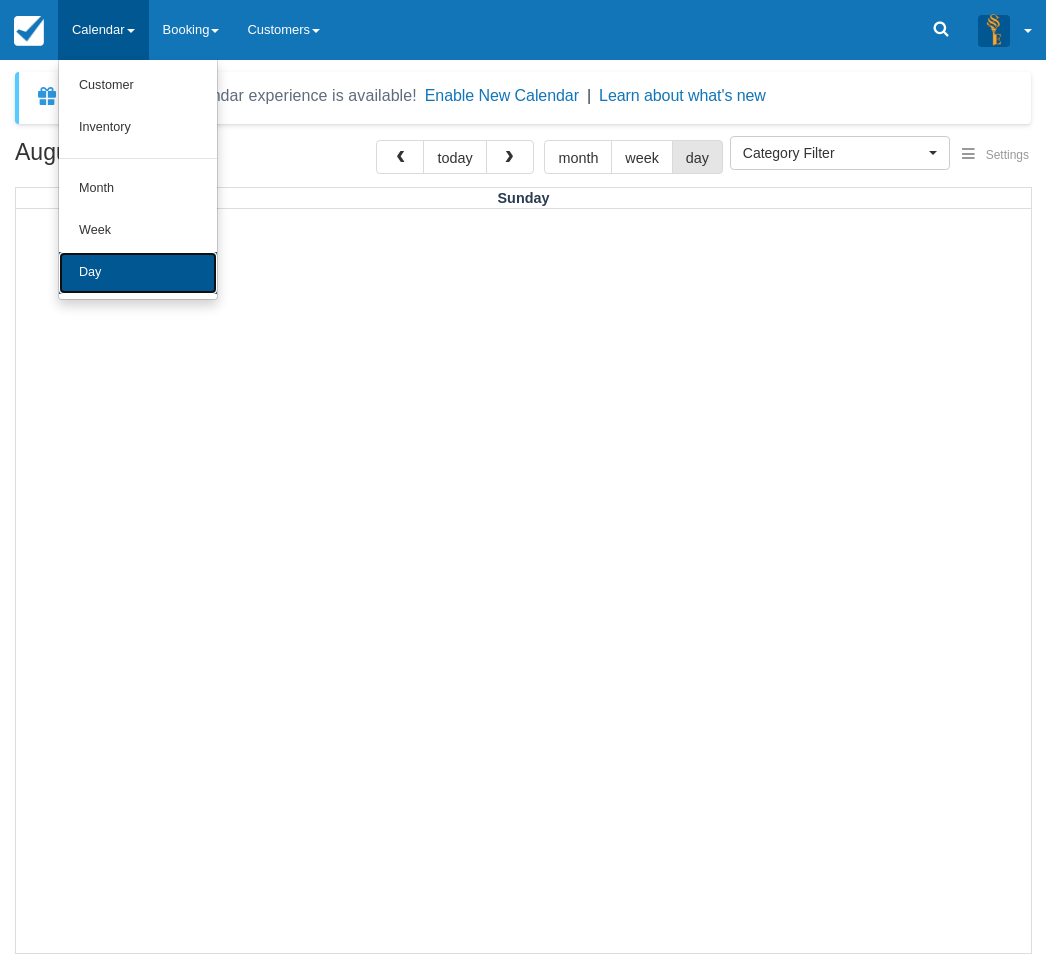 click on "Day" at bounding box center (138, 273) 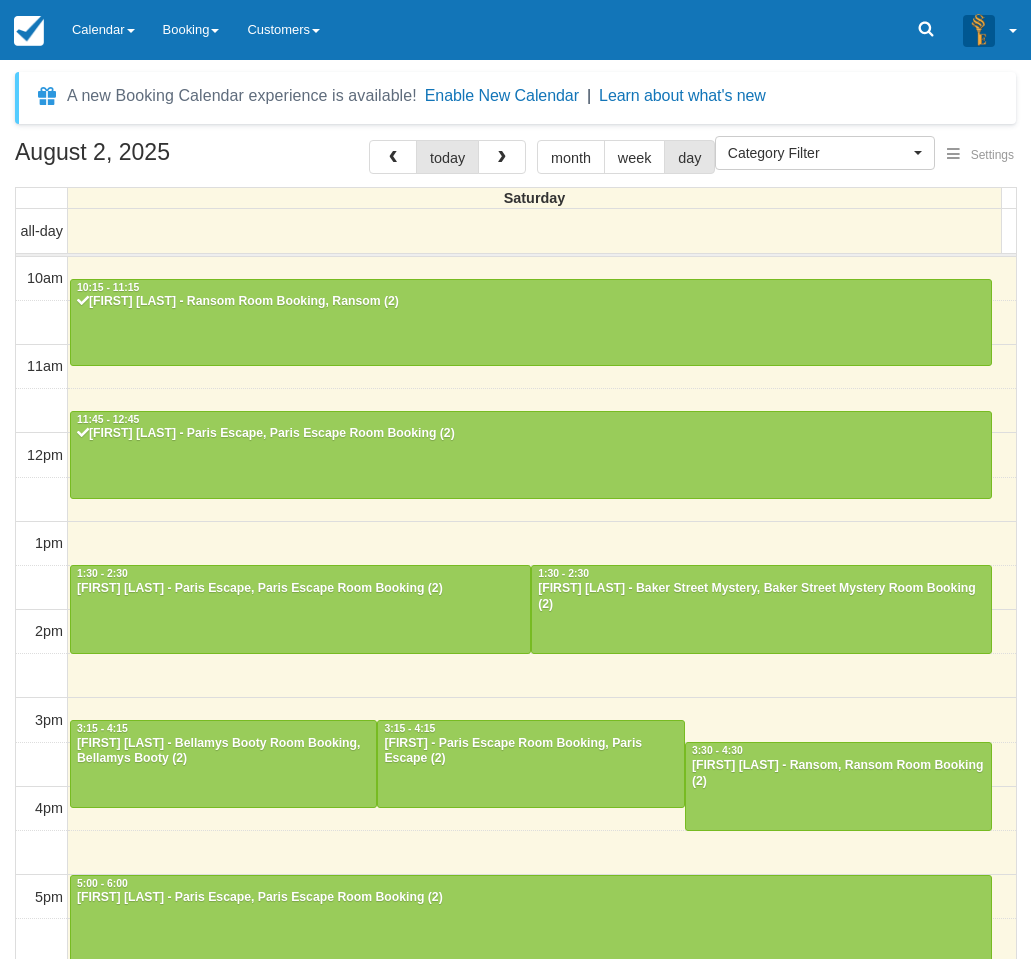 select 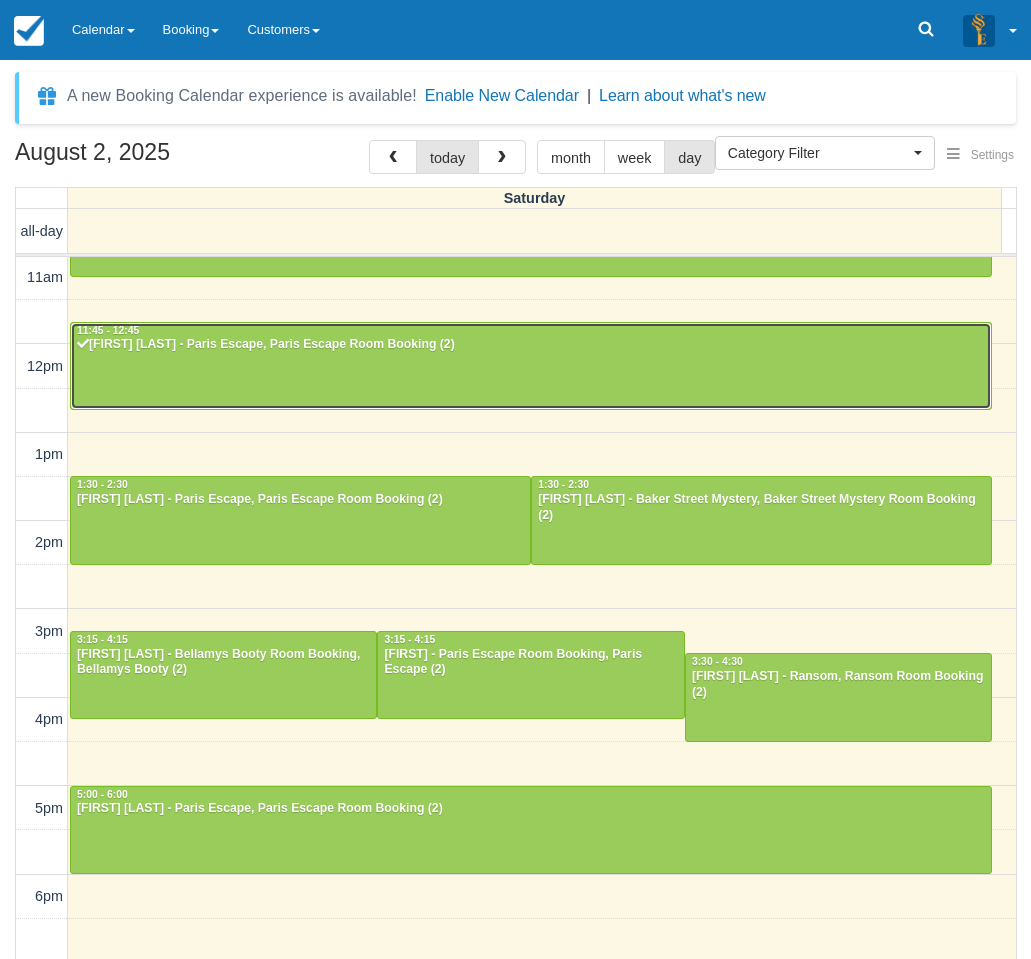 click at bounding box center (531, 366) 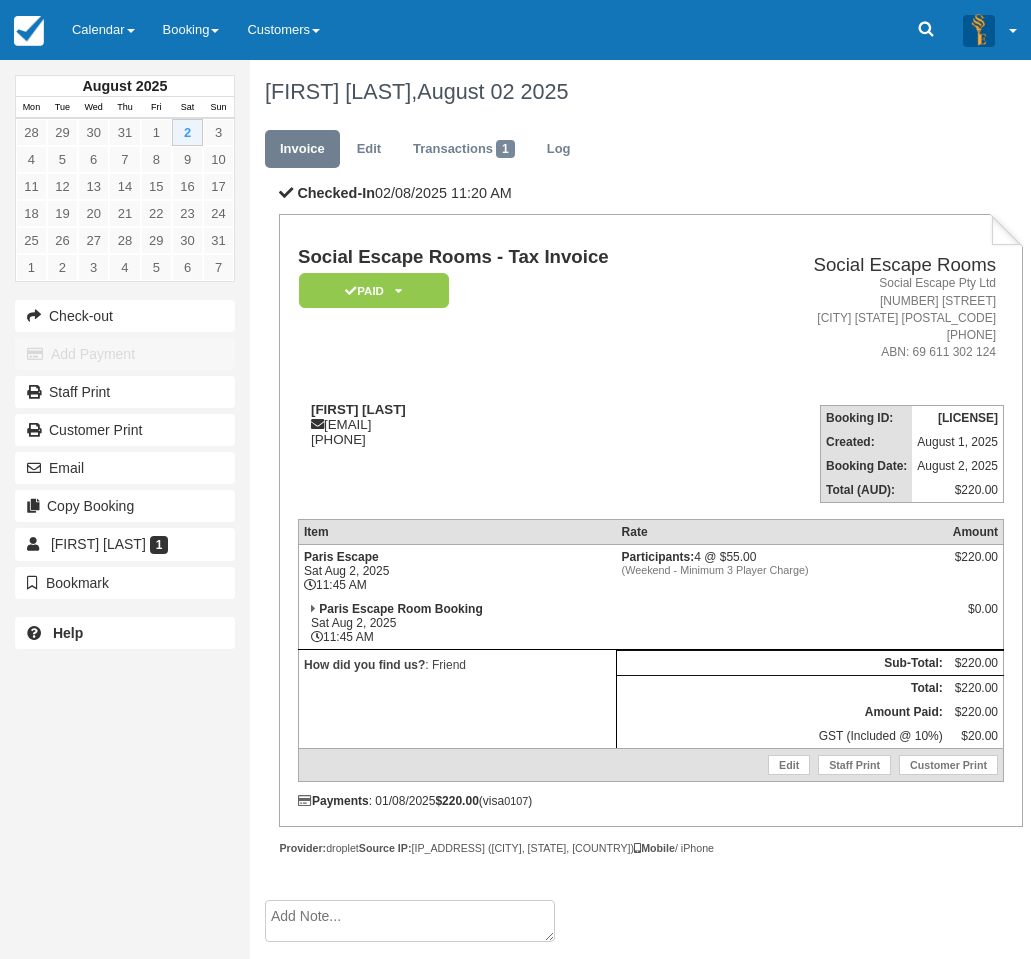 scroll, scrollTop: 0, scrollLeft: 0, axis: both 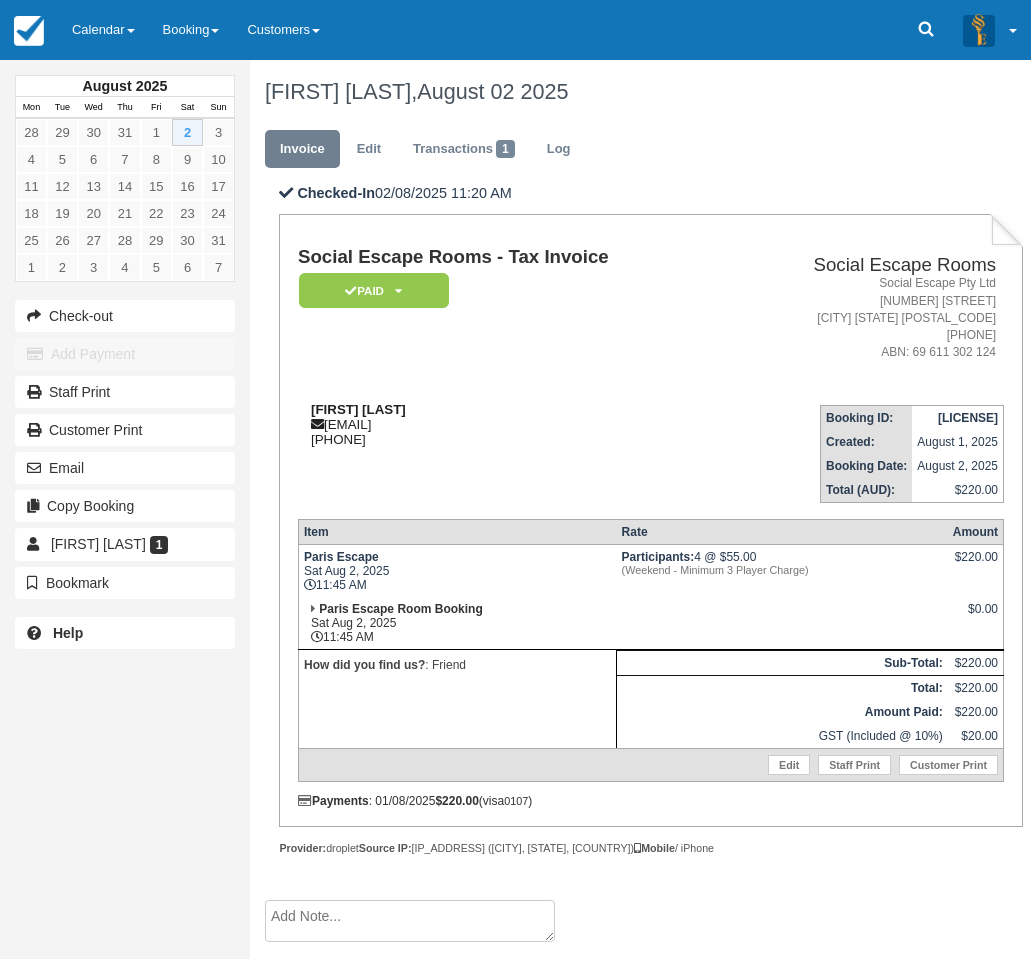click on "[FIRST] [LAST]" at bounding box center [358, 409] 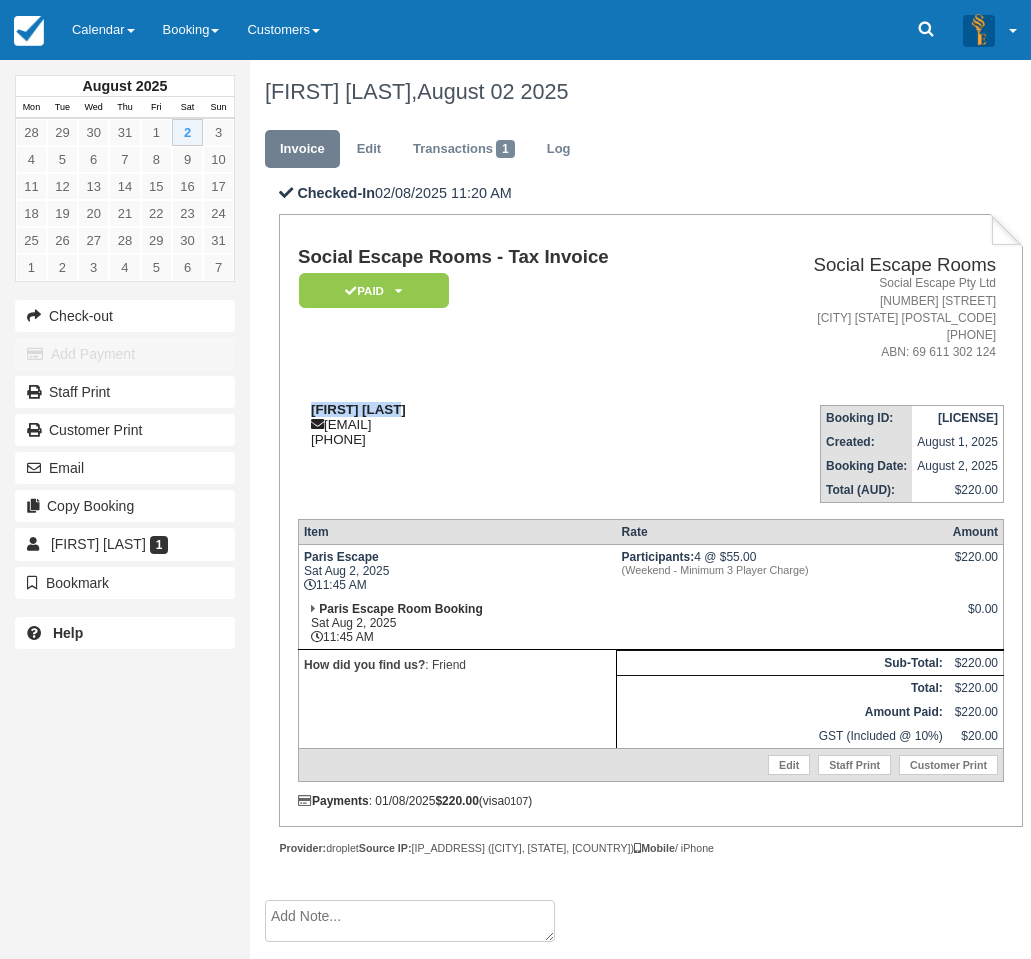 drag, startPoint x: 333, startPoint y: 407, endPoint x: 370, endPoint y: 407, distance: 37 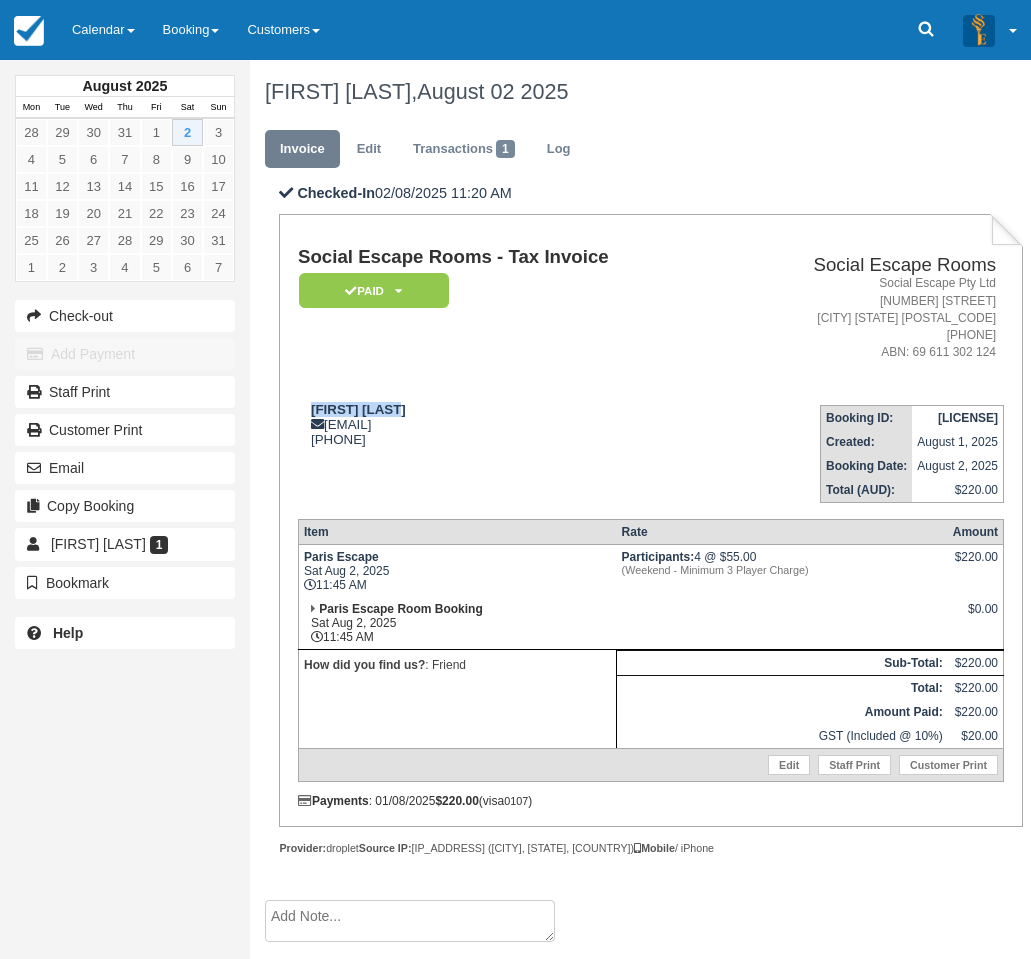 copy on "[FIRST] [LAST]" 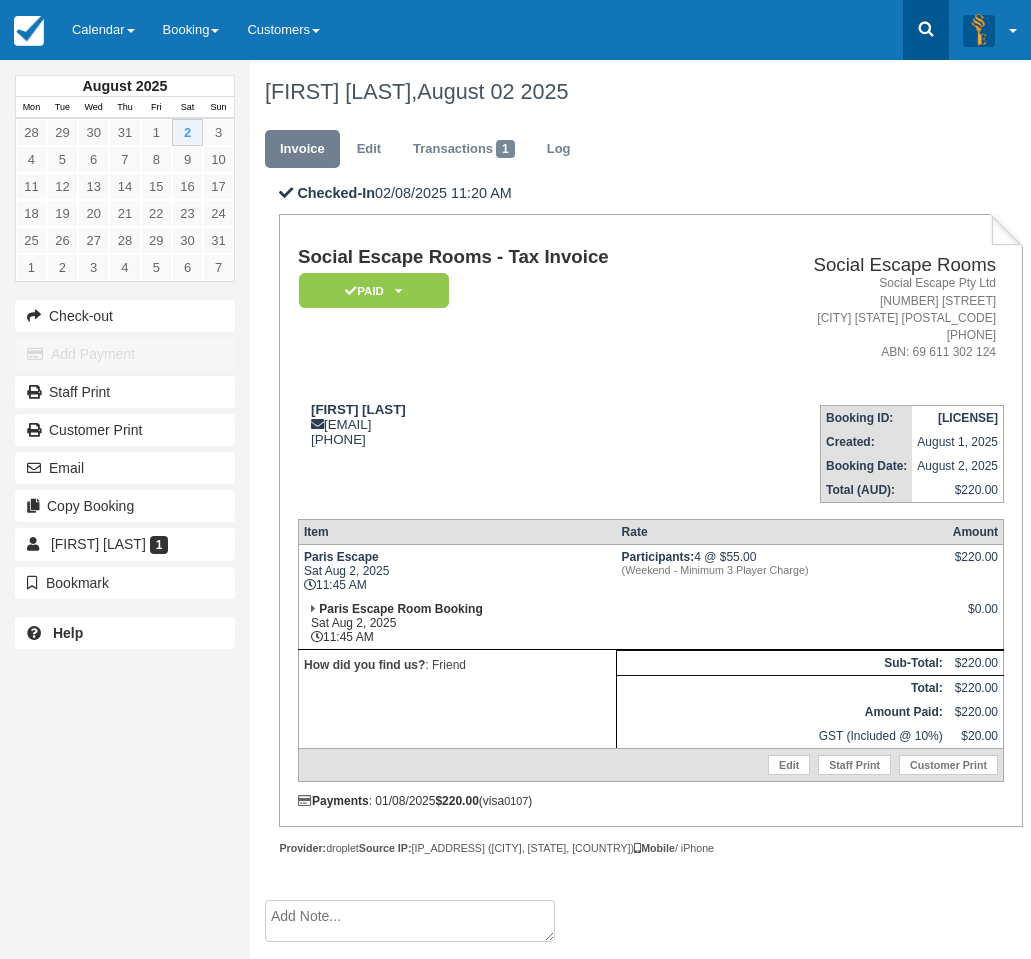 click 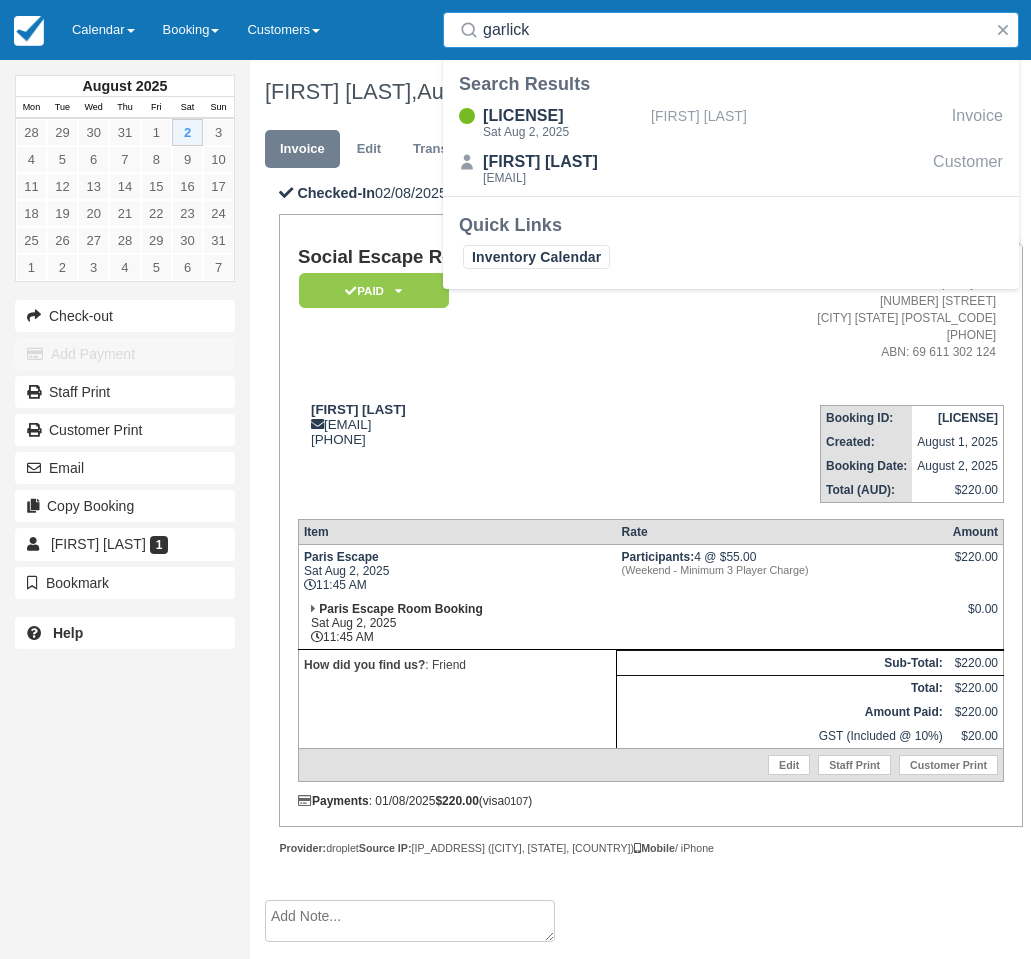 type on "garlick" 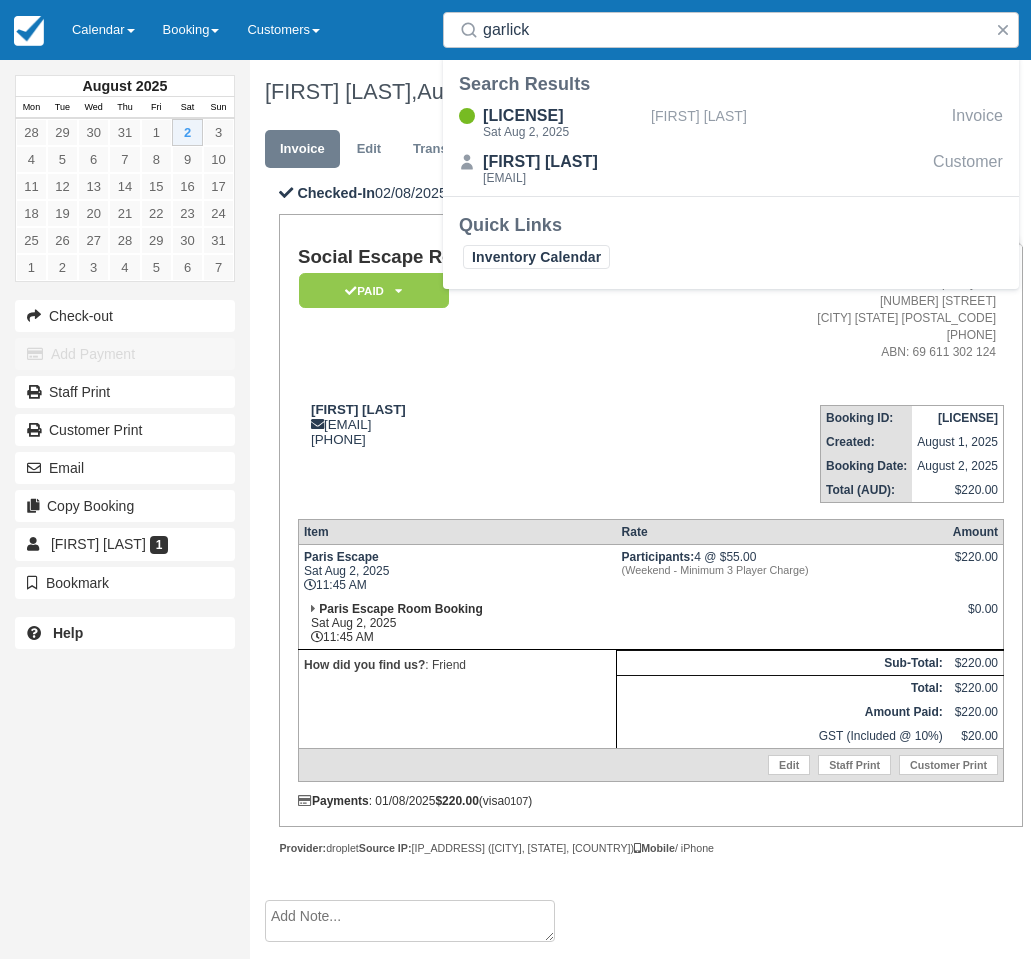 click on "Jared Garlick  jgarlick35@gmail.com 0438 143 006" at bounding box center (513, 446) 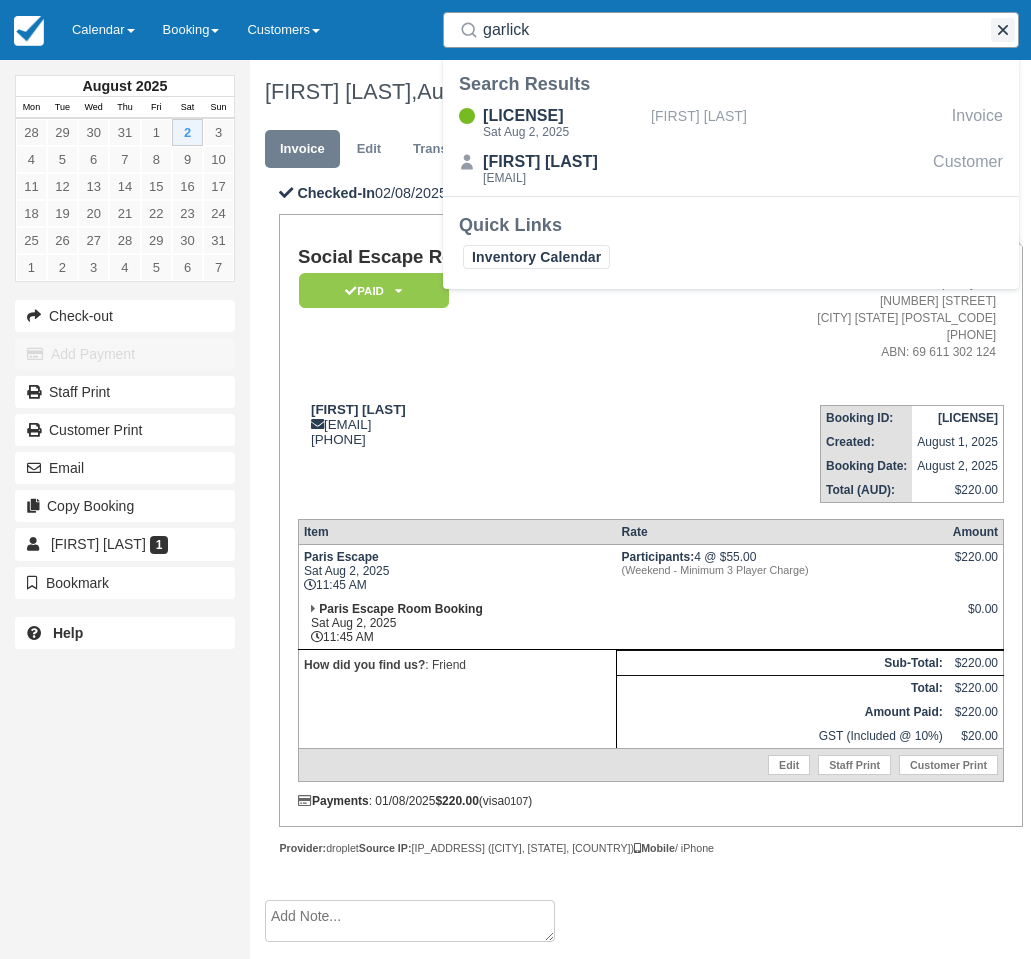click at bounding box center (1003, 30) 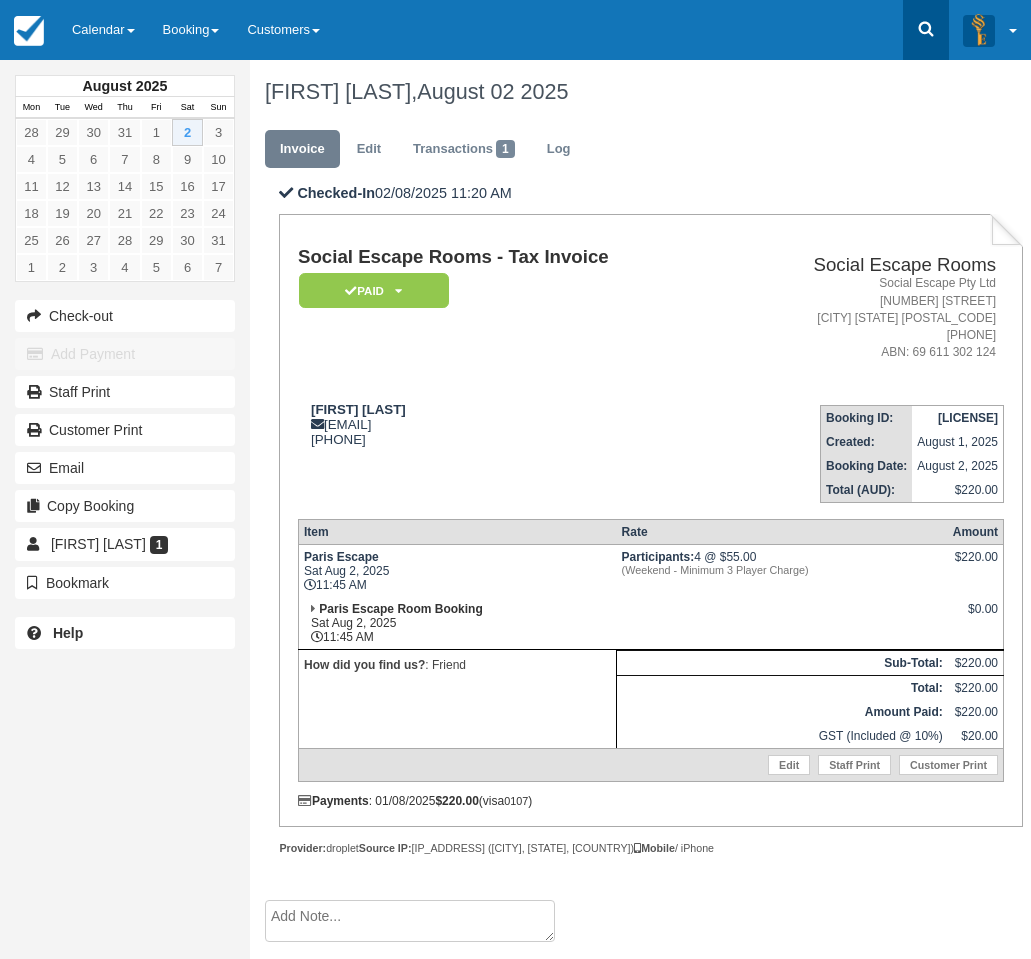 click 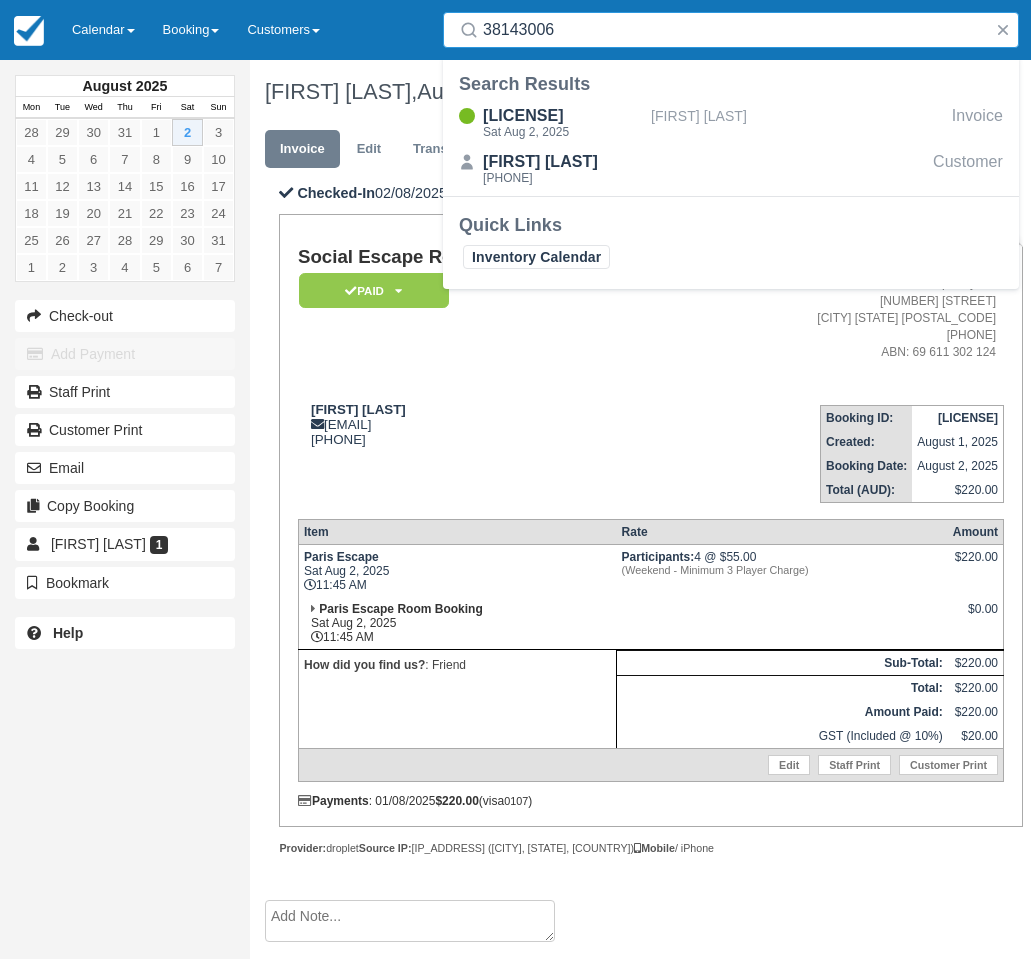 type on "38143006" 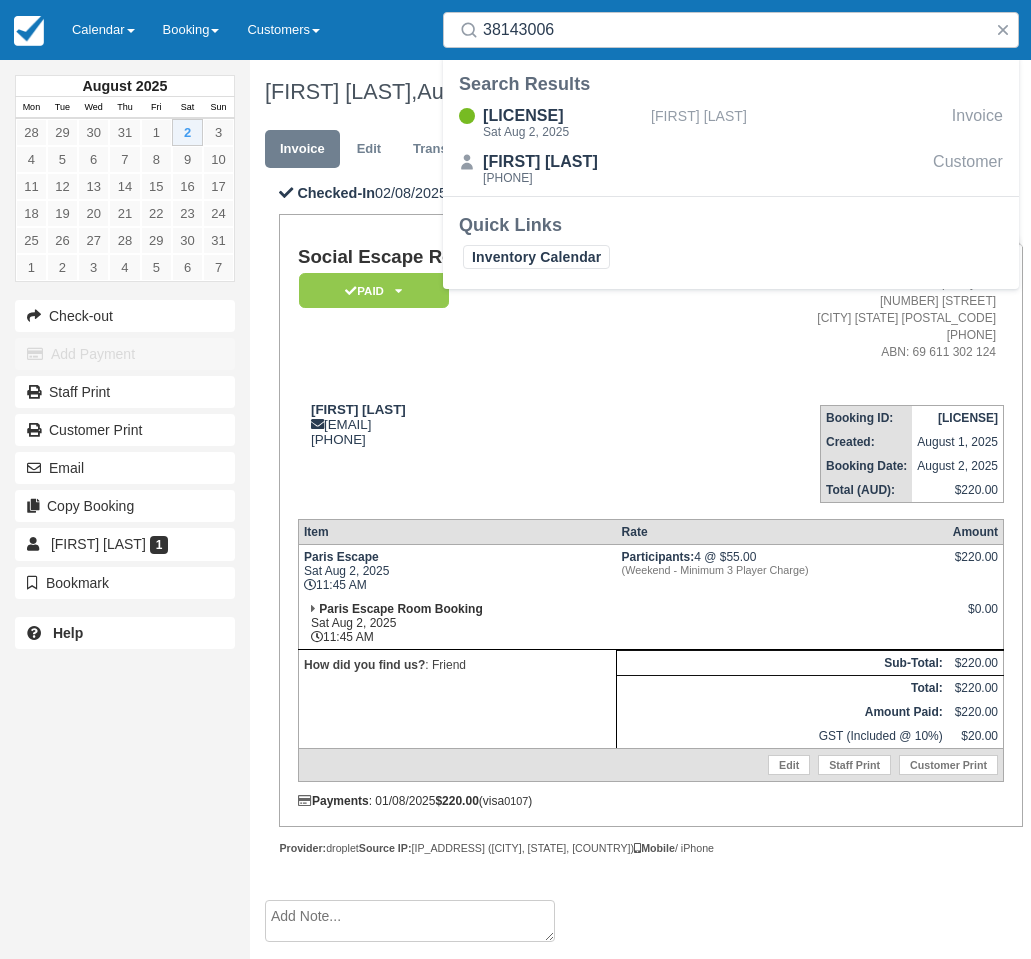 click on "Social Escape Rooms - Tax Invoice
Paid   Pending Reserved Deposit Blocked for Custom Cancelled Deposit Pending" at bounding box center (513, 318) 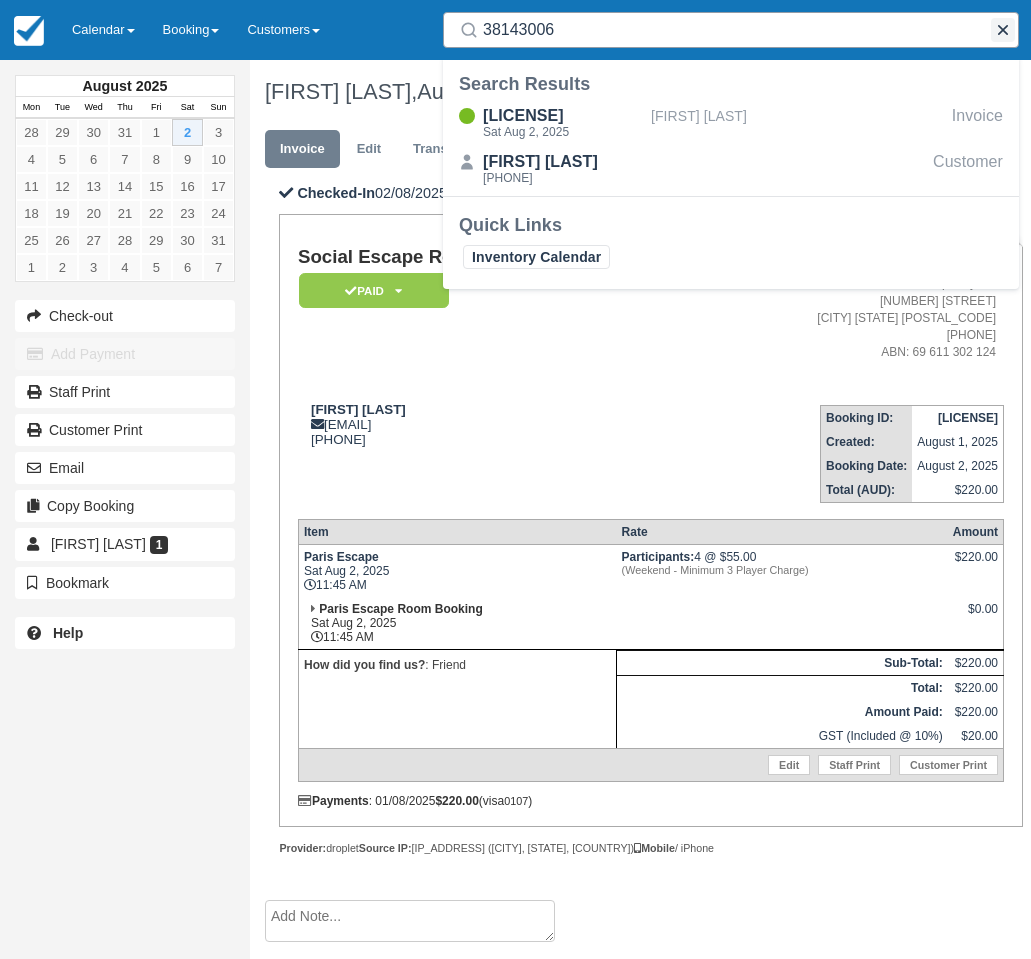 click at bounding box center (1003, 30) 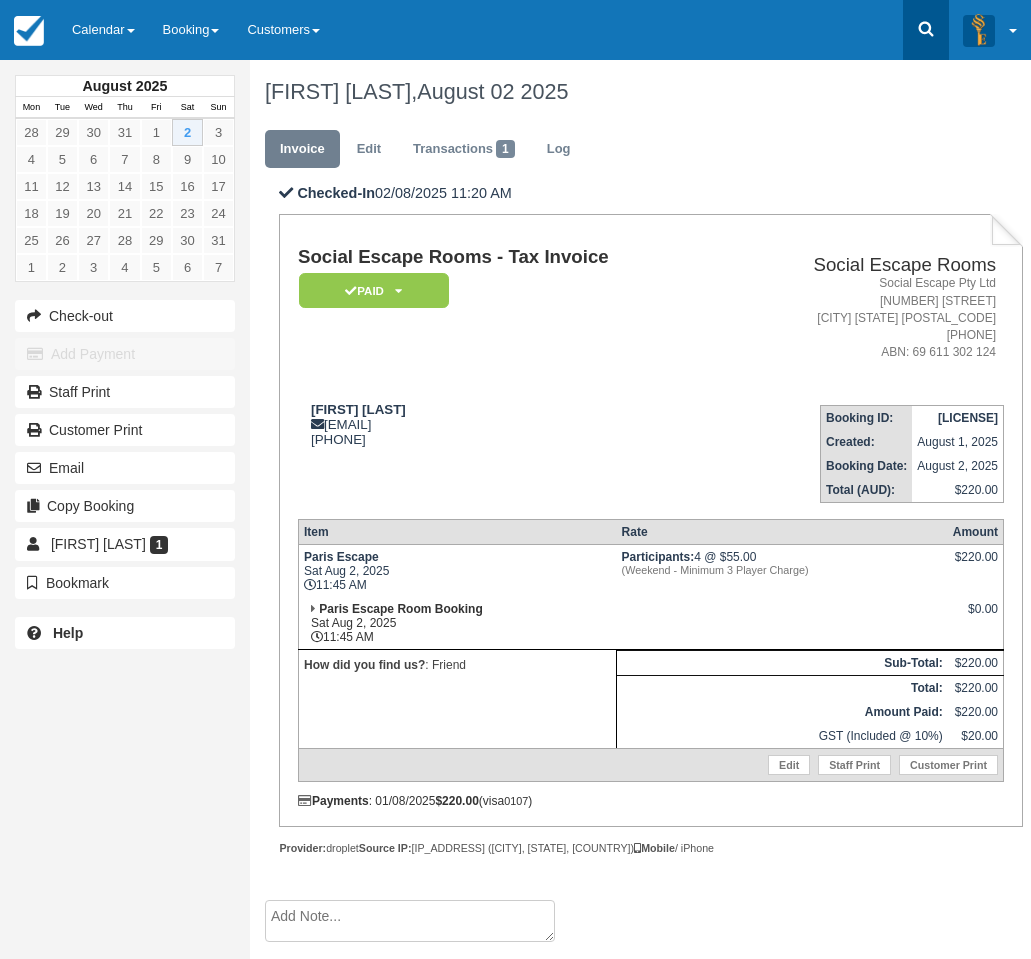 click at bounding box center (926, 30) 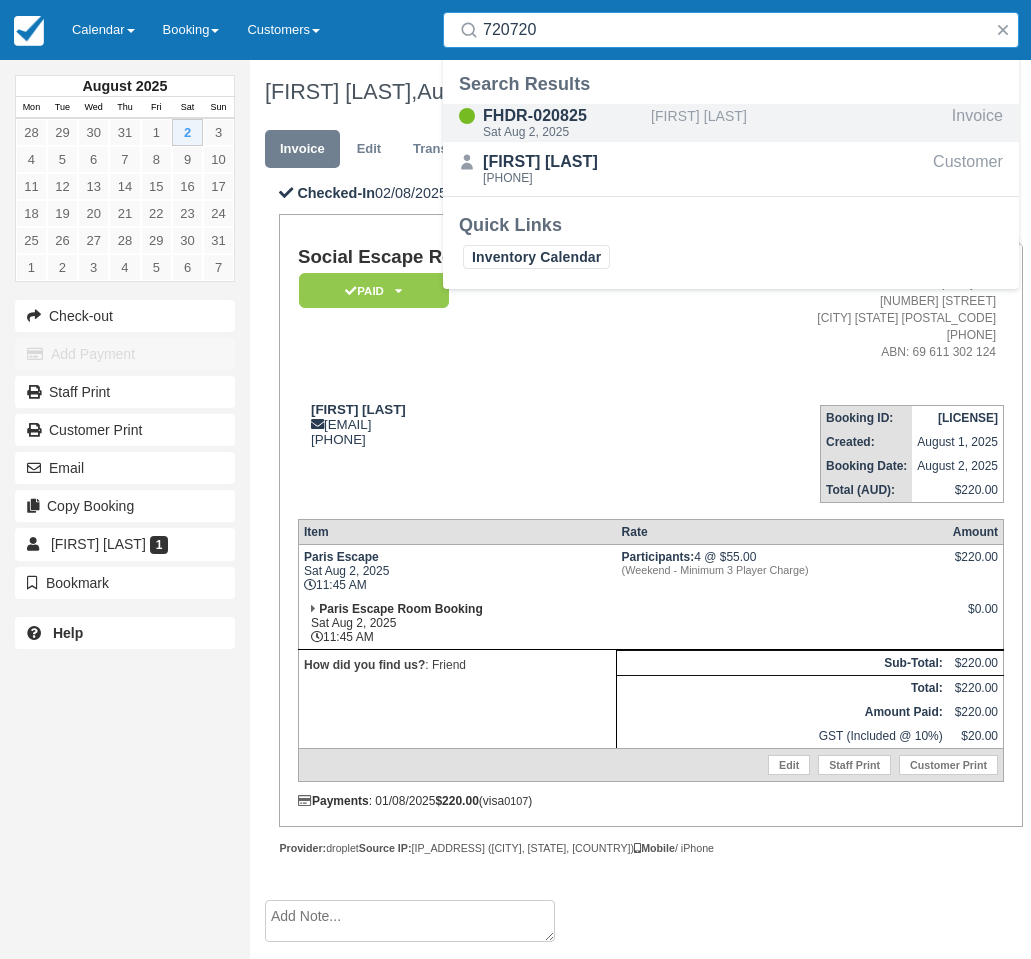 type on "720720" 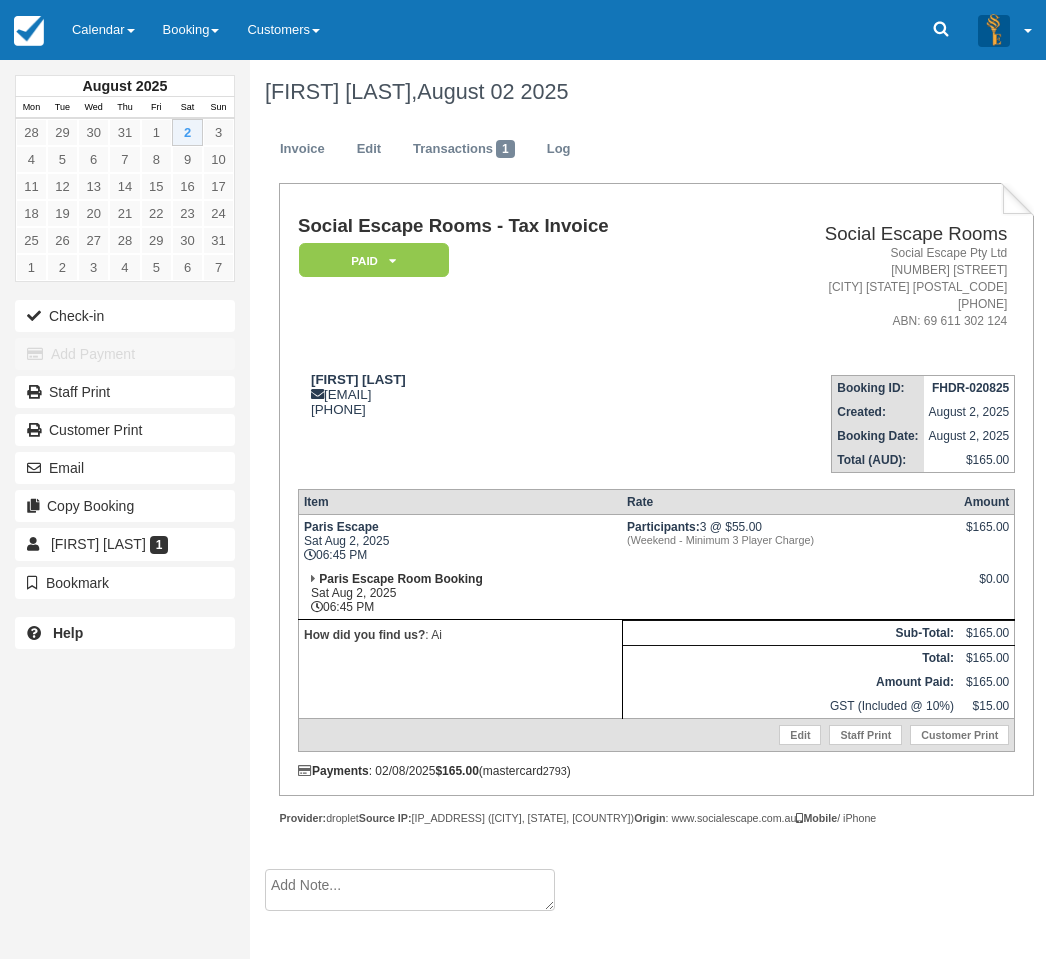 scroll, scrollTop: 0, scrollLeft: 0, axis: both 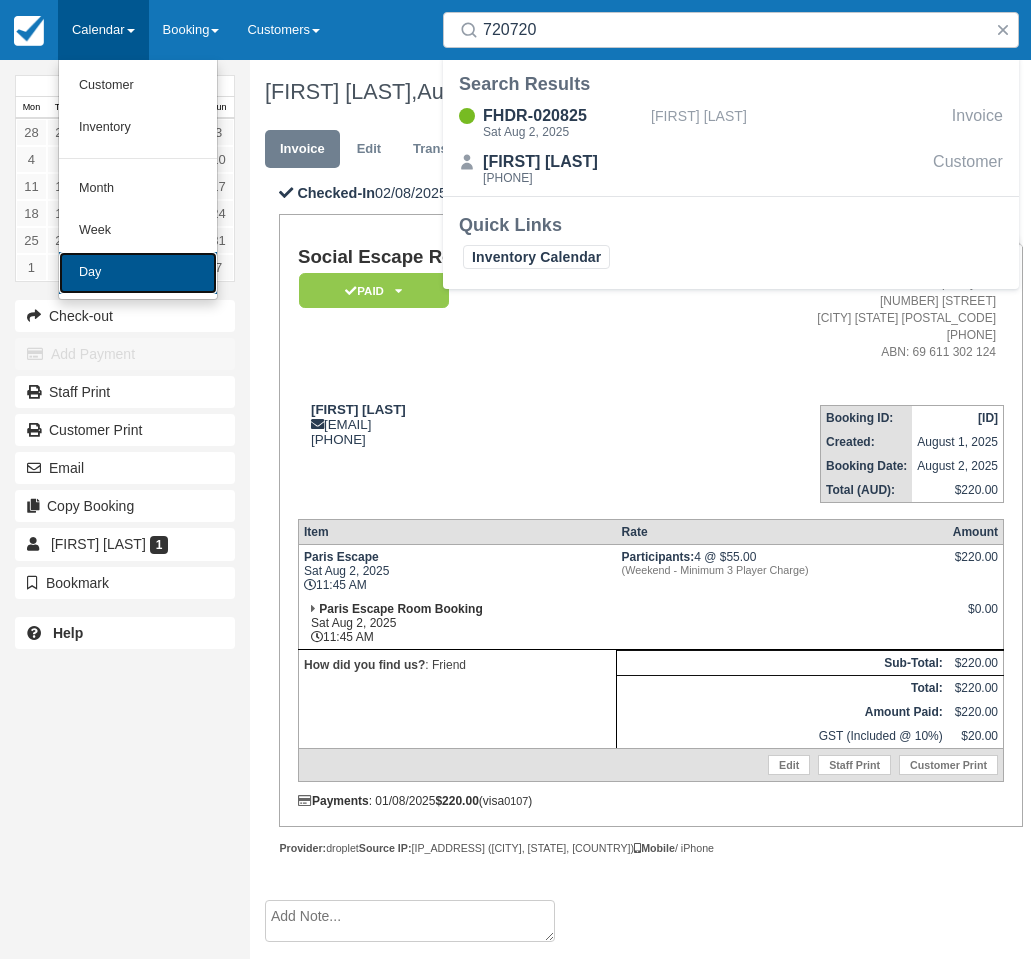 click on "Day" at bounding box center (138, 273) 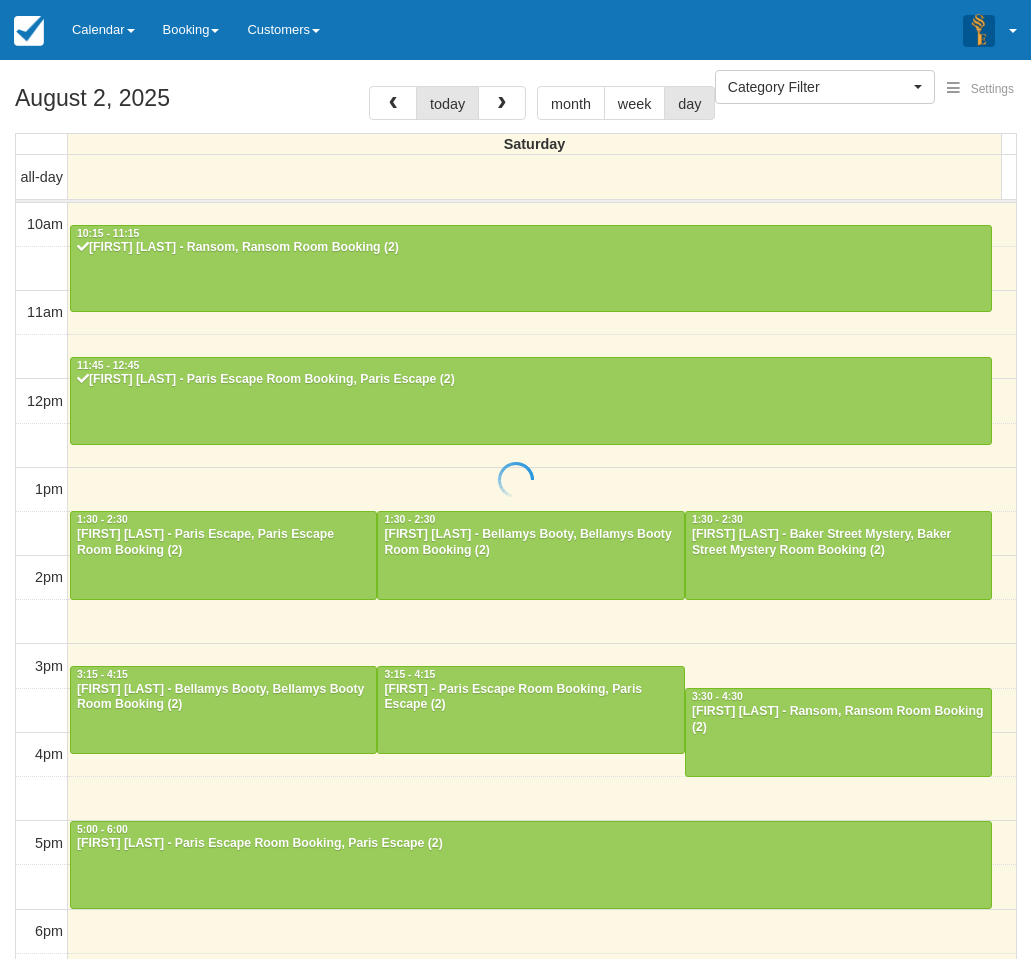 select 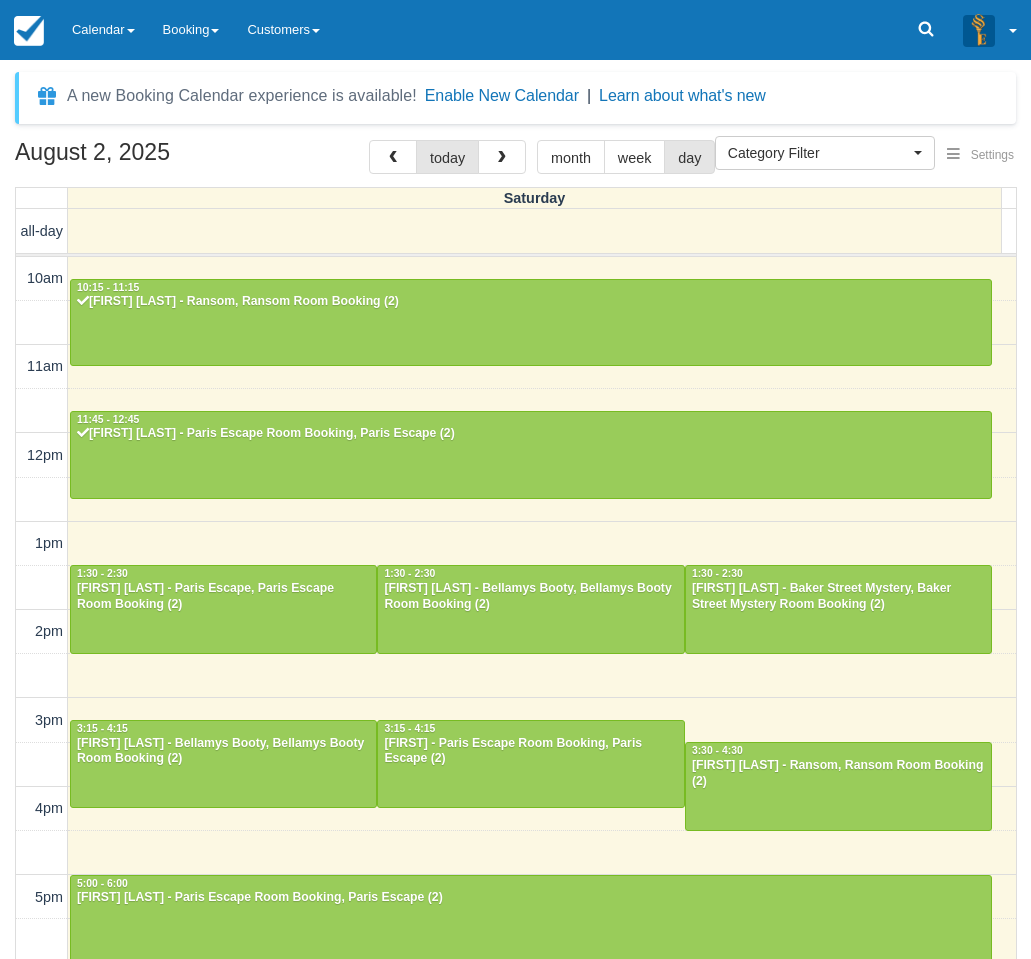 scroll, scrollTop: 0, scrollLeft: 0, axis: both 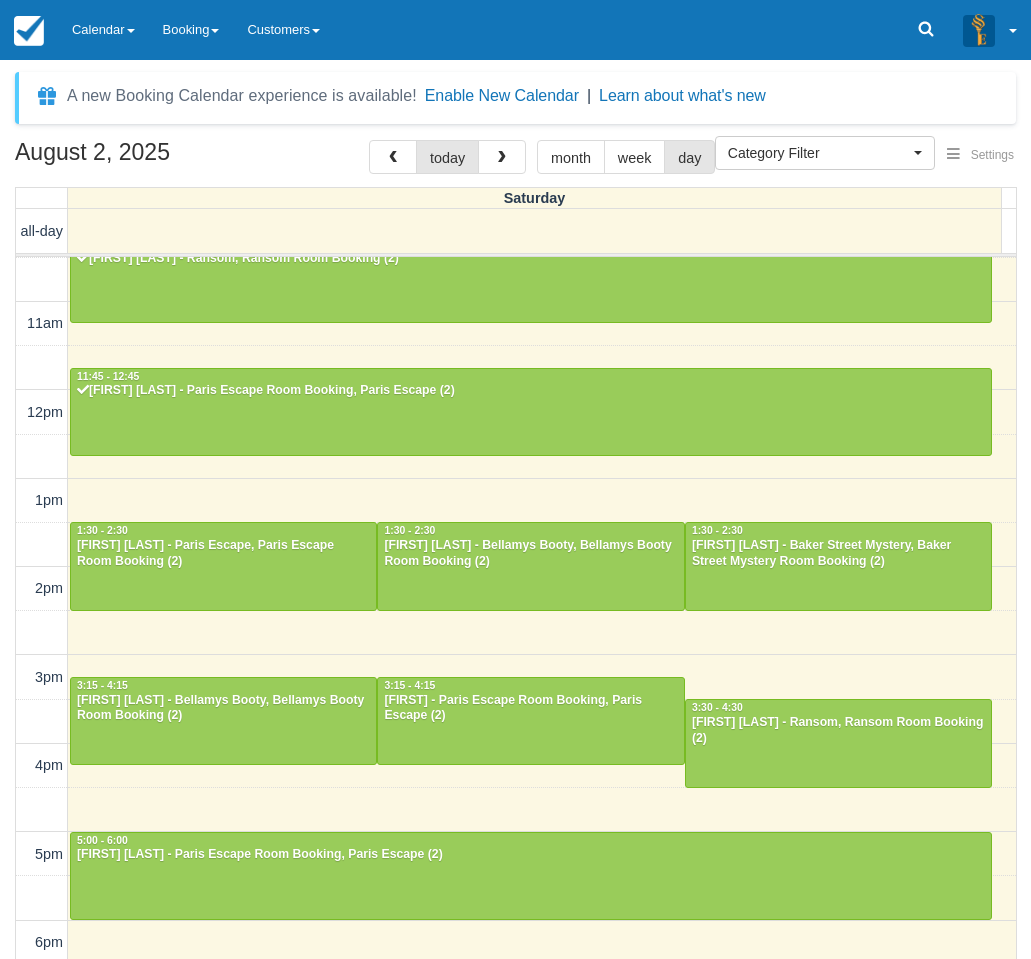 click on "August 2, 2025 today month week day Saturday all-day 10am 11am 12pm 1pm 2pm 3pm 4pm 5pm 6pm 7pm 8pm 9pm 10pm 10:15 - 11:15  Ghassan Khamis - Ransom, Ransom Room Booking (2) 11:45 - 12:45  Jared Garlick - Paris Escape Room Booking, Paris Escape (2) 1:30 - 2:30 Carrie anne ferguson - Paris Escape, Paris Escape Room Booking (2) 1:30 - 2:30 Dean Quarisa - Bellamys Booty, Bellamys Booty Room Booking (2) 1:30 - 2:30 Madeleine Downer - Baker Street Mystery, Baker Street Mystery Room Booking (2) 3:15 - 4:15 Leigha Aurisch - Bellamys Booty, Bellamys Booty Room Booking (2) 3:15 - 4:15 Sharon - Paris Escape Room Booking, Paris Escape (2) 3:30 - 4:30 Omar Soukieh - Ransom, Ransom Room Booking (2) 5:00 - 6:00 Sinead Costello - Paris Escape Room Booking, Paris Escape (2) 6:45 - 7:45 Ronan Kelly - Paris Escape Room Booking, Paris Escape (2) 7:00 - 8:00 Giovanny Palacio - Bank Heist Room Booking, Bank Heist (2)" at bounding box center (515, 579) 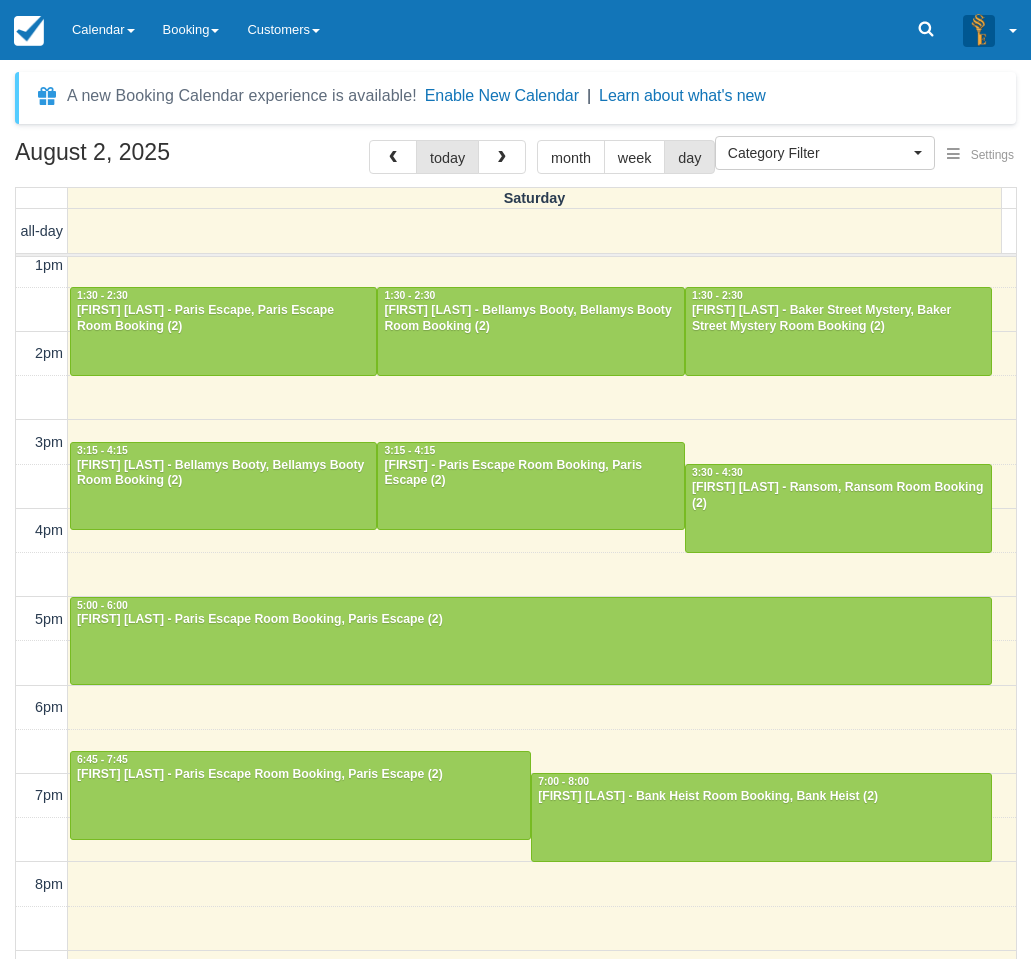 scroll, scrollTop: 243, scrollLeft: 0, axis: vertical 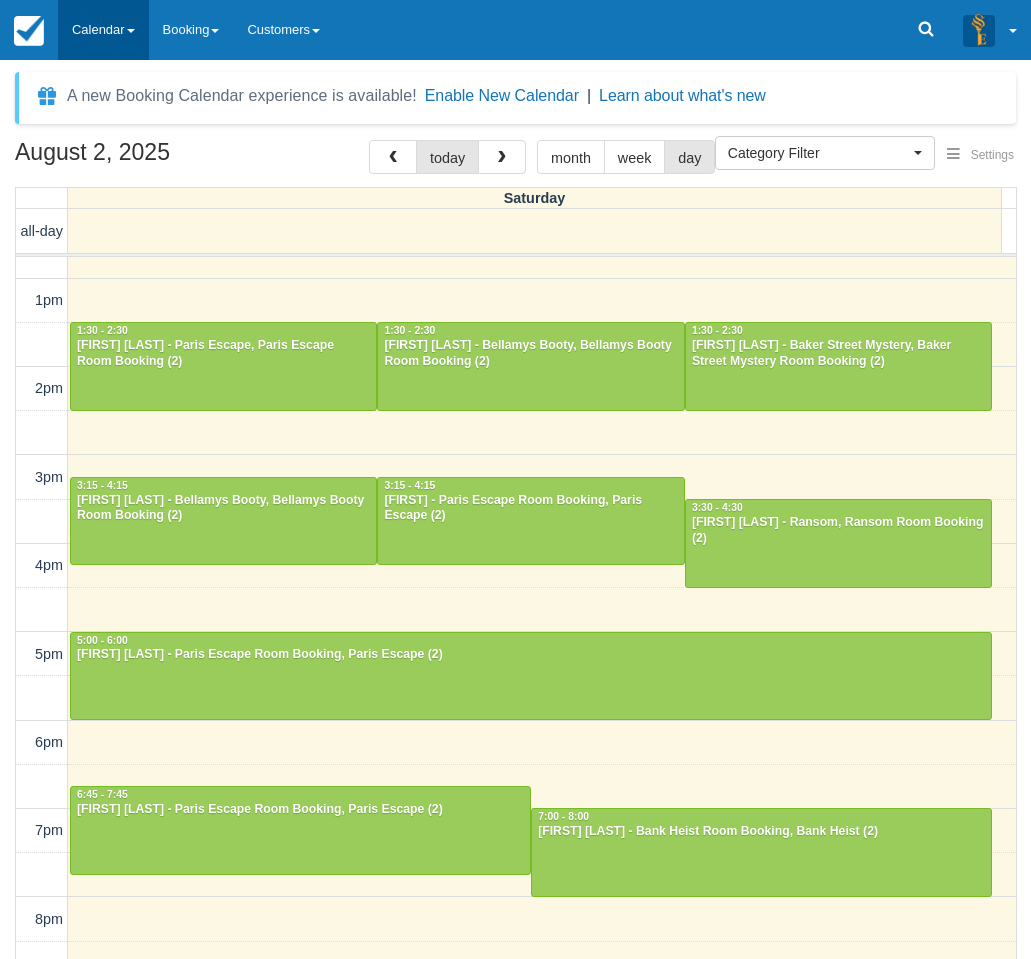 click on "Calendar" at bounding box center (103, 30) 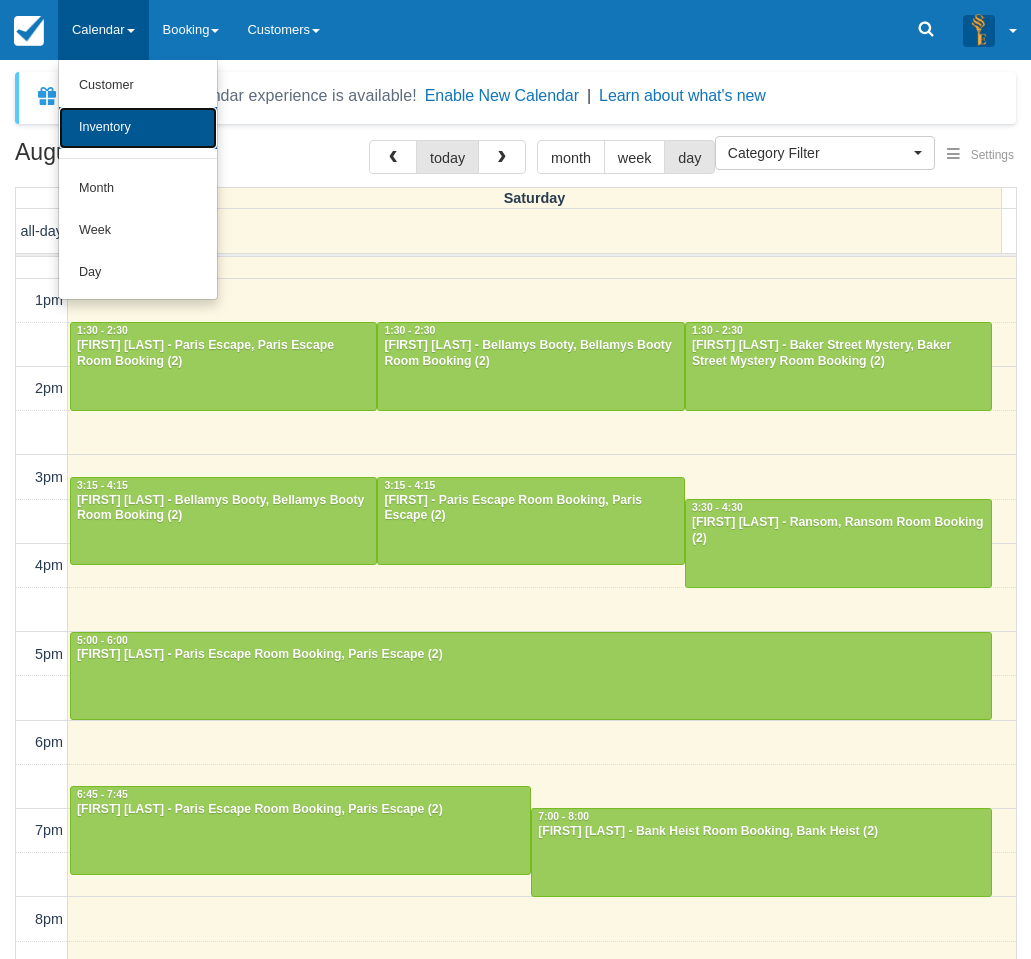 click on "Inventory" at bounding box center (138, 128) 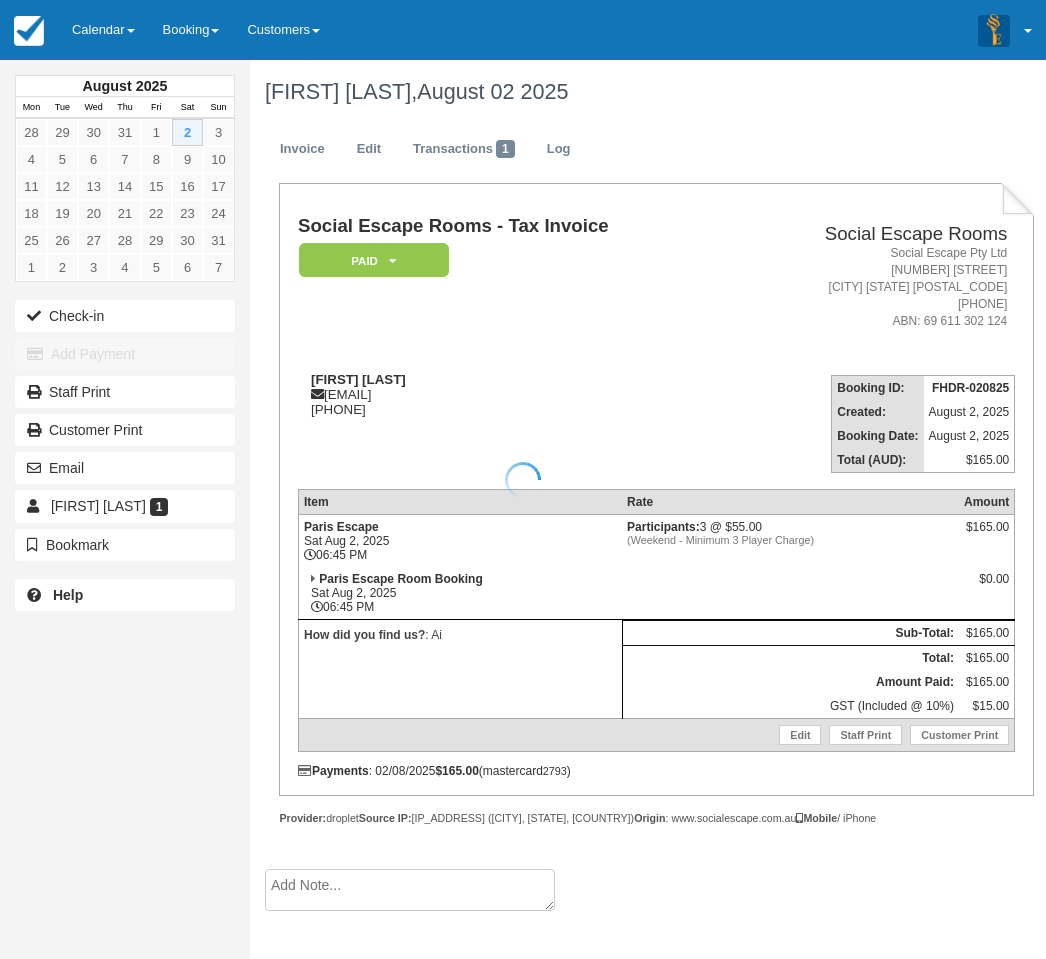 scroll, scrollTop: 0, scrollLeft: 0, axis: both 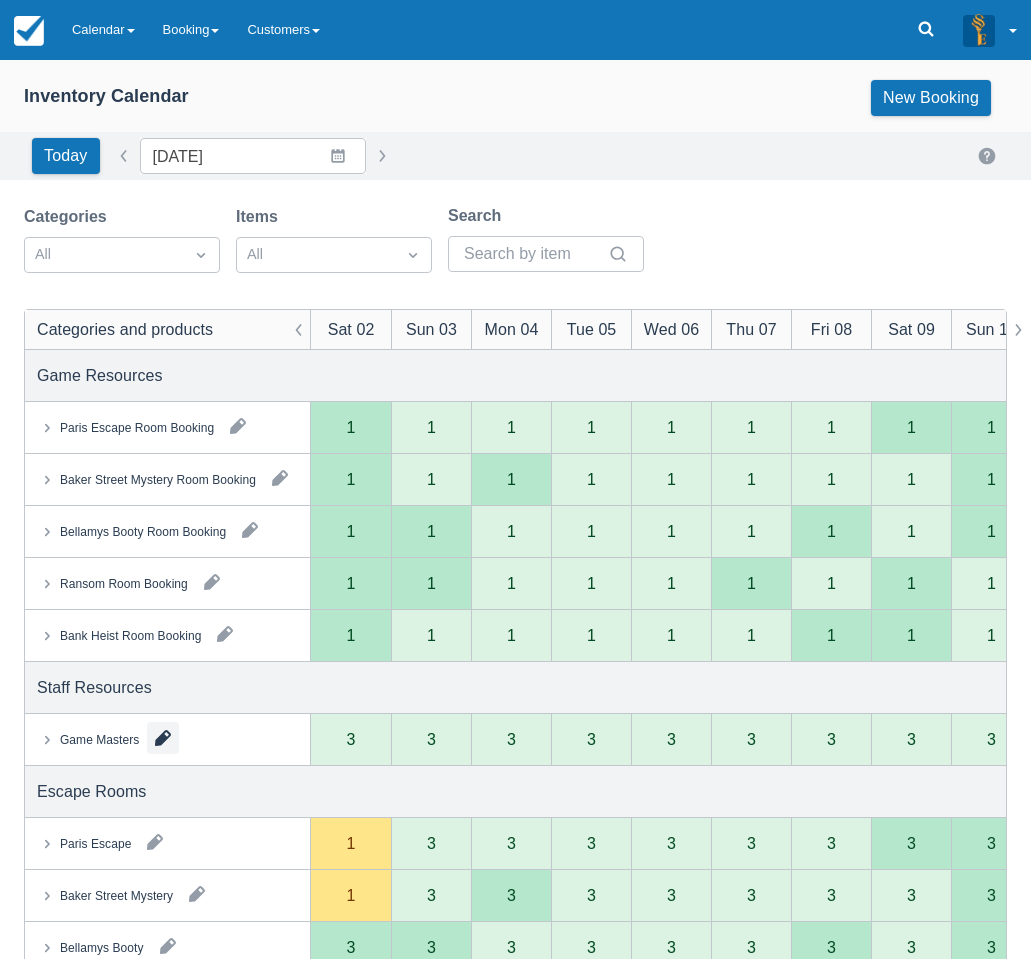 click at bounding box center [163, 738] 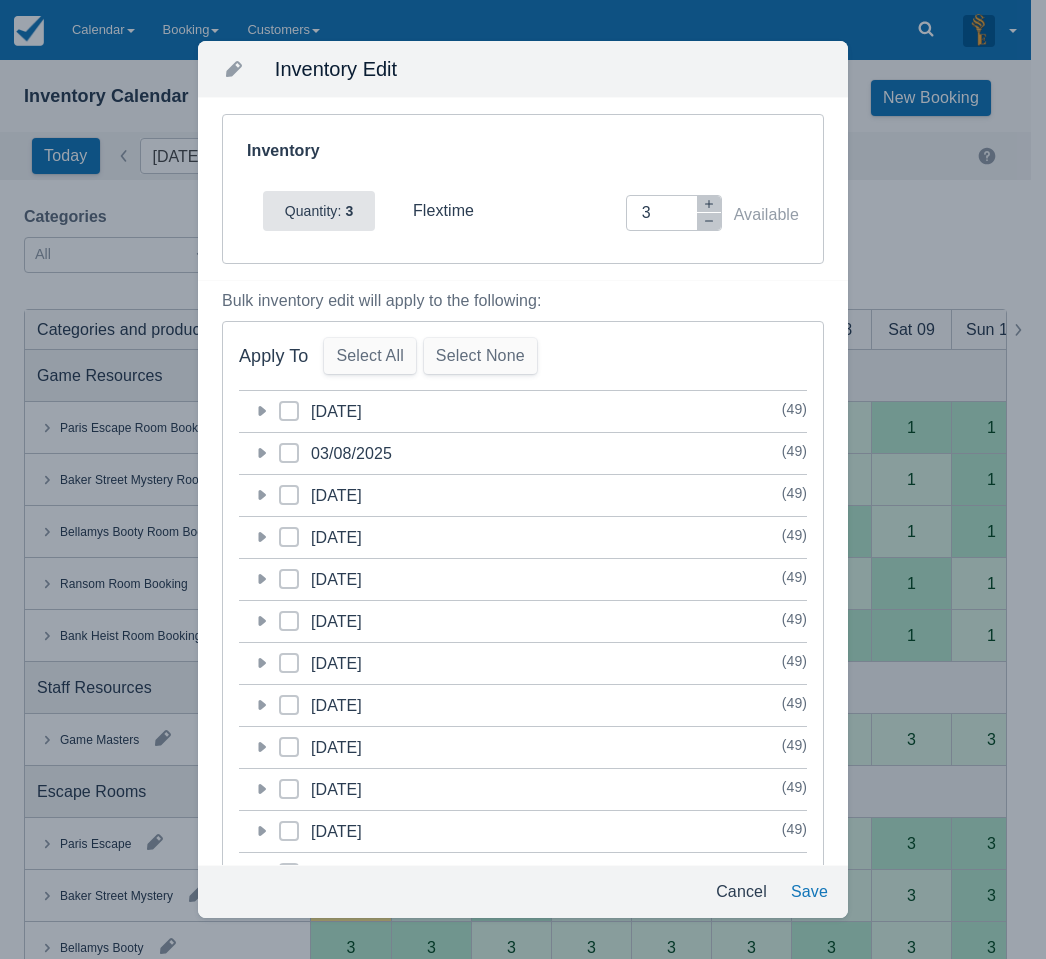 click 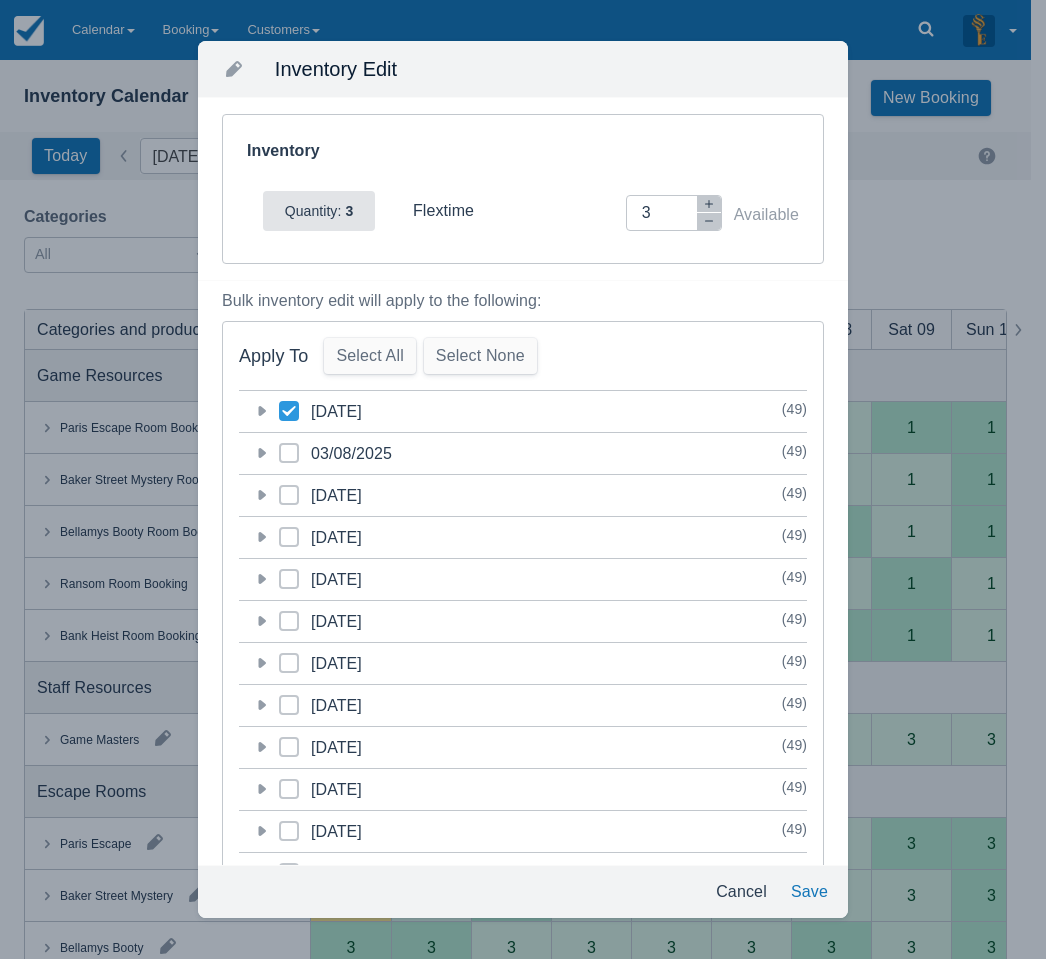 checkbox on "true" 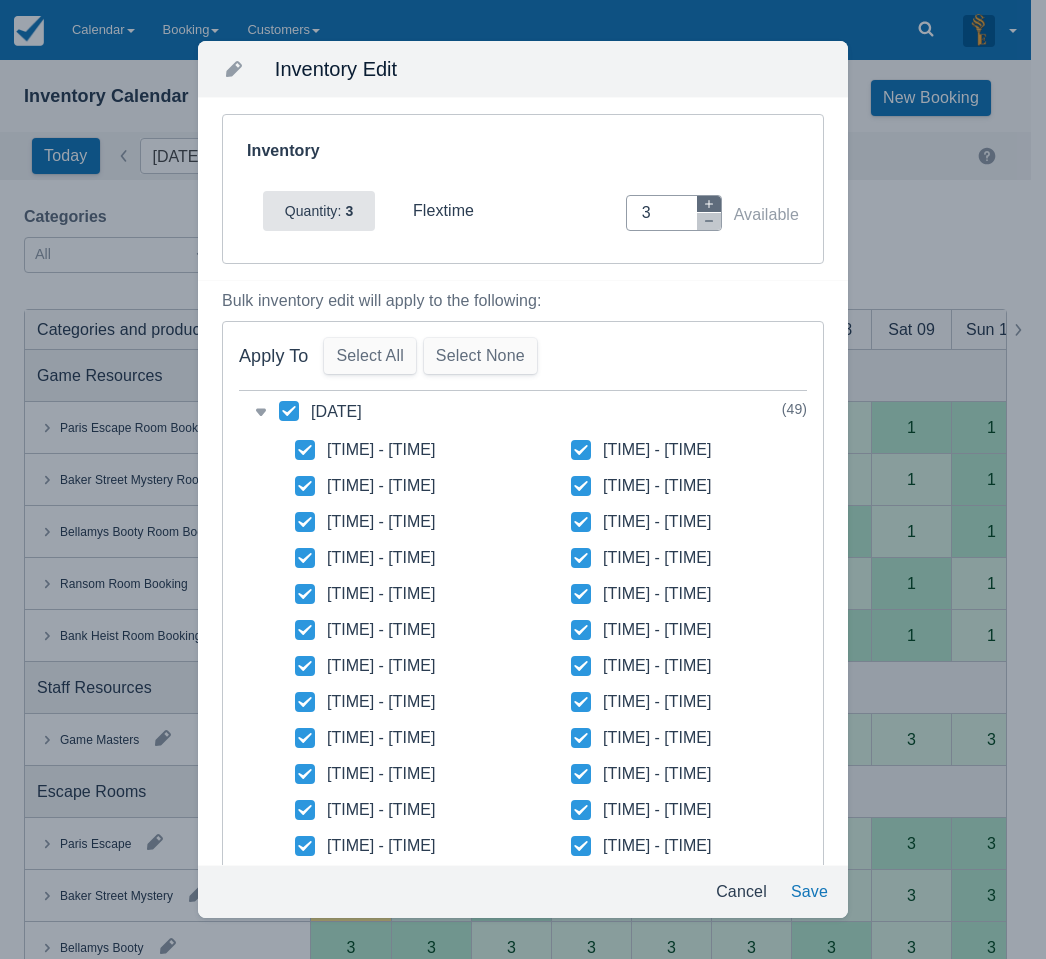 click 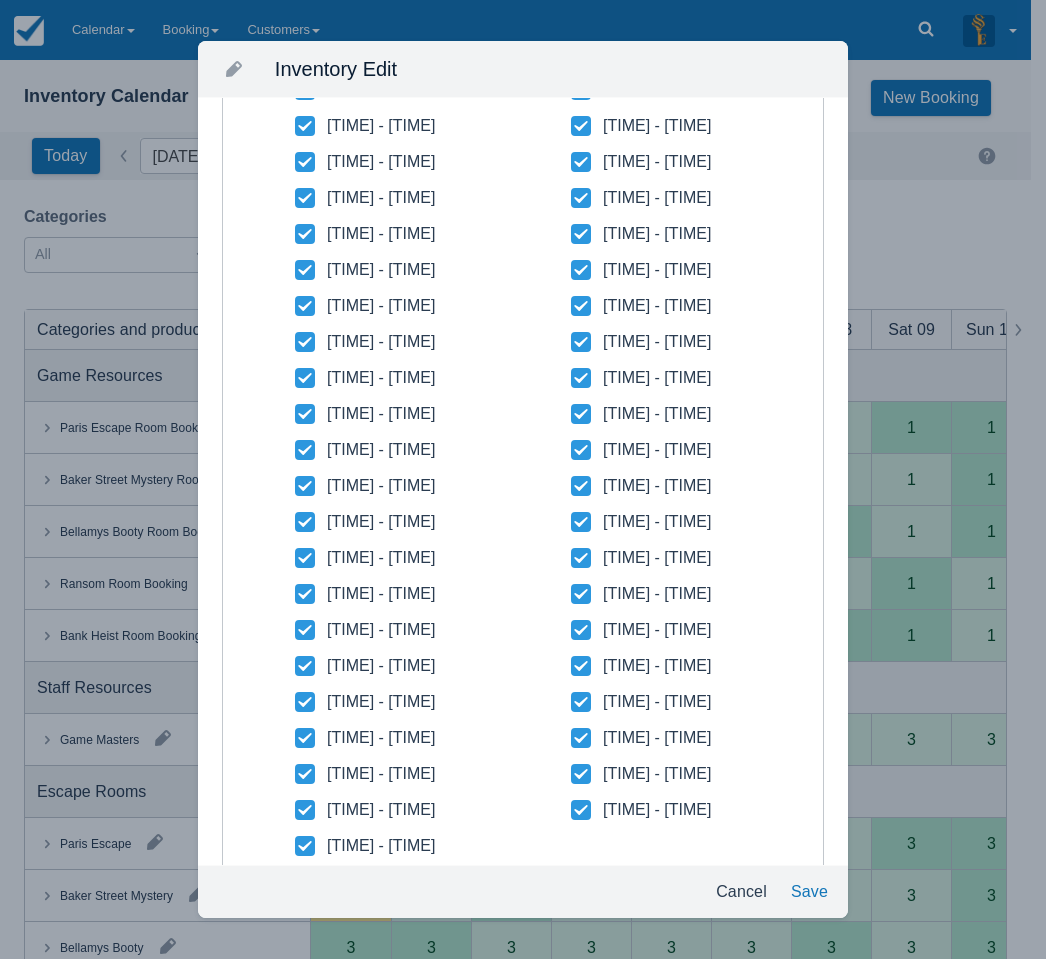 scroll, scrollTop: 500, scrollLeft: 0, axis: vertical 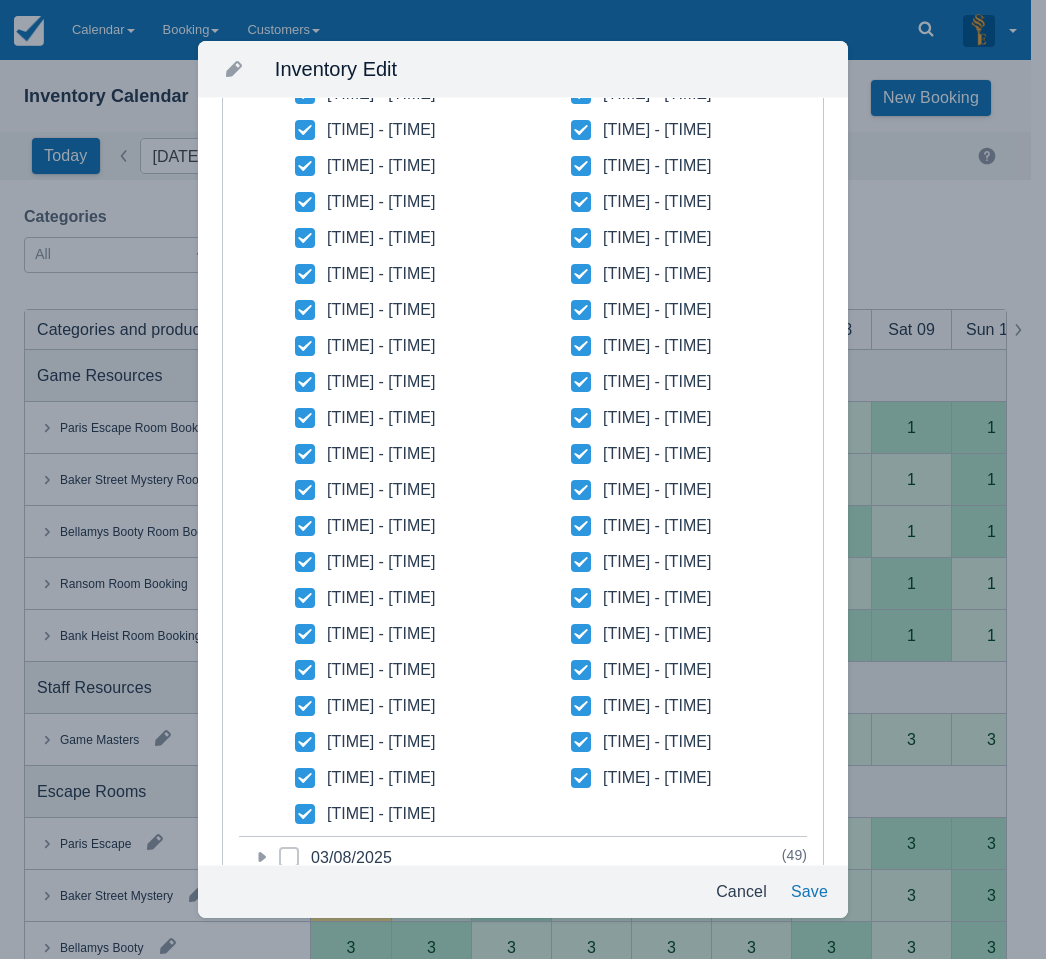 click at bounding box center [305, 462] 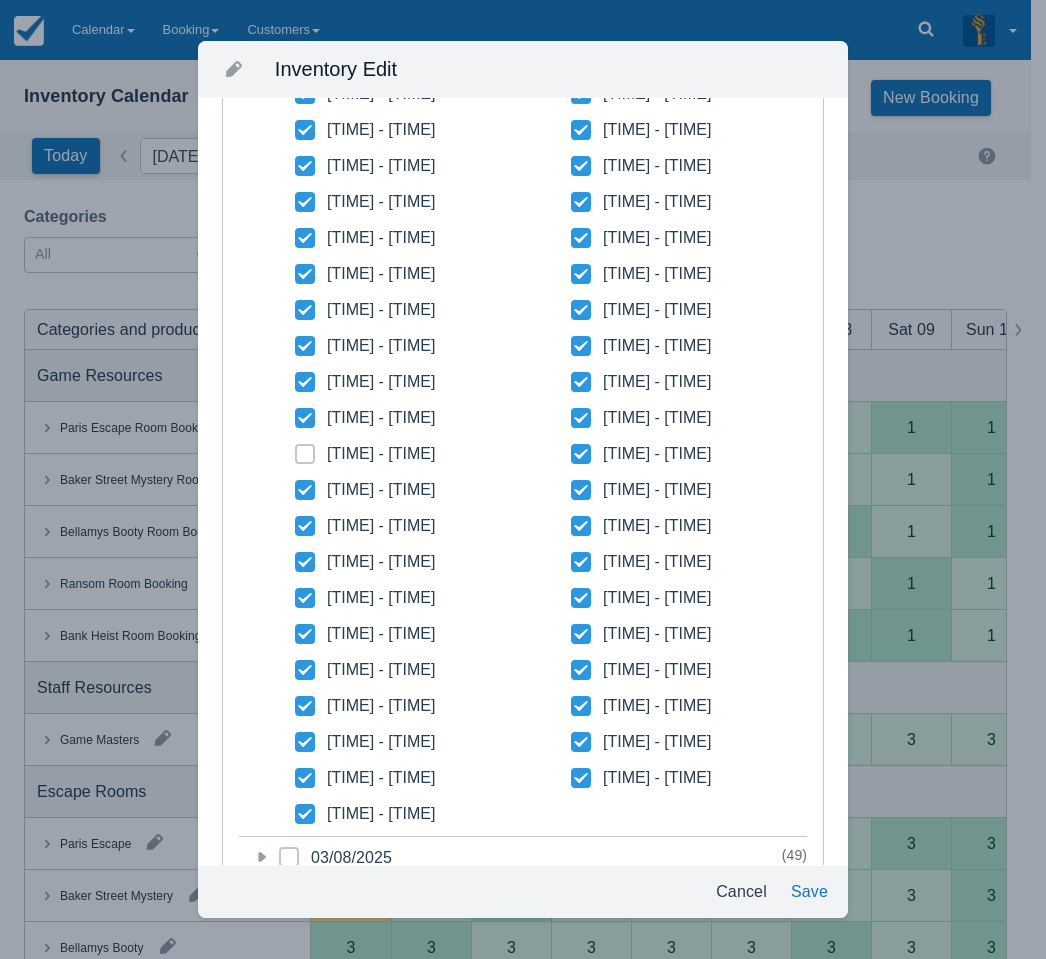checkbox on "false" 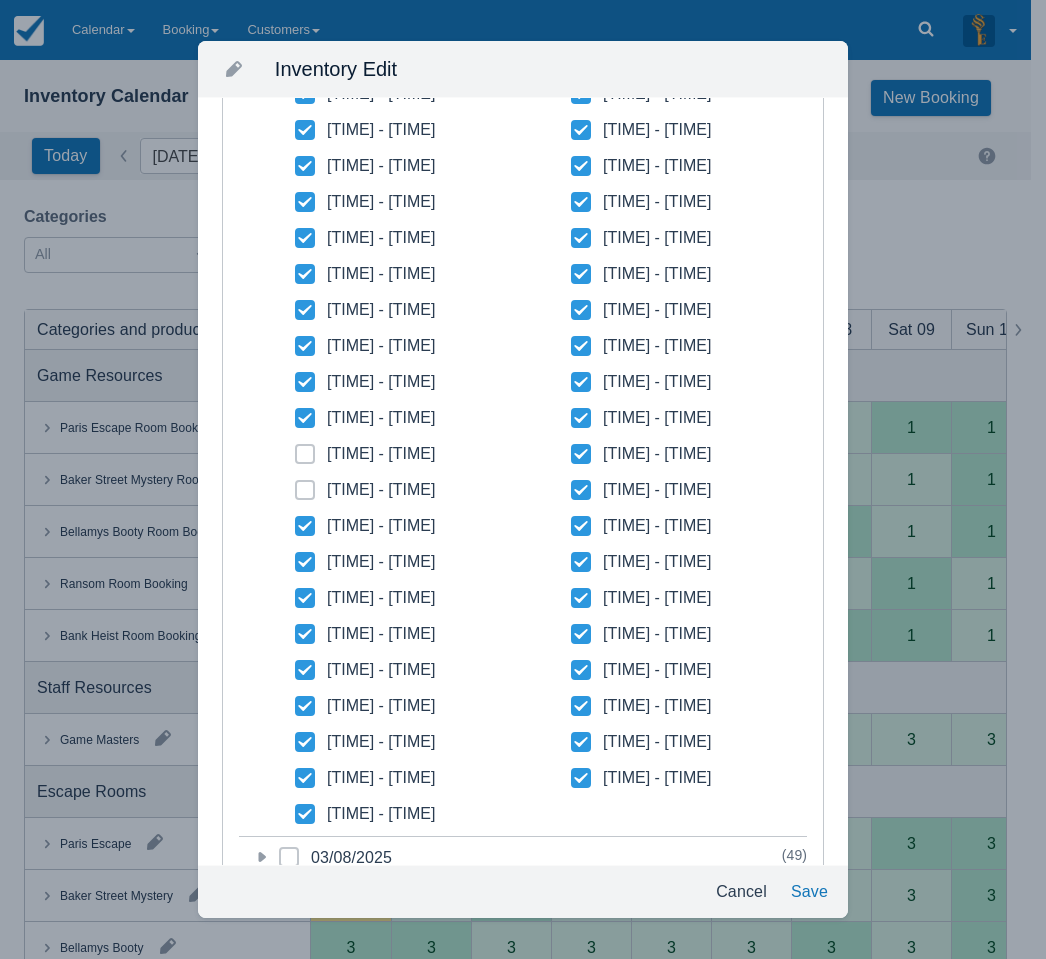checkbox on "false" 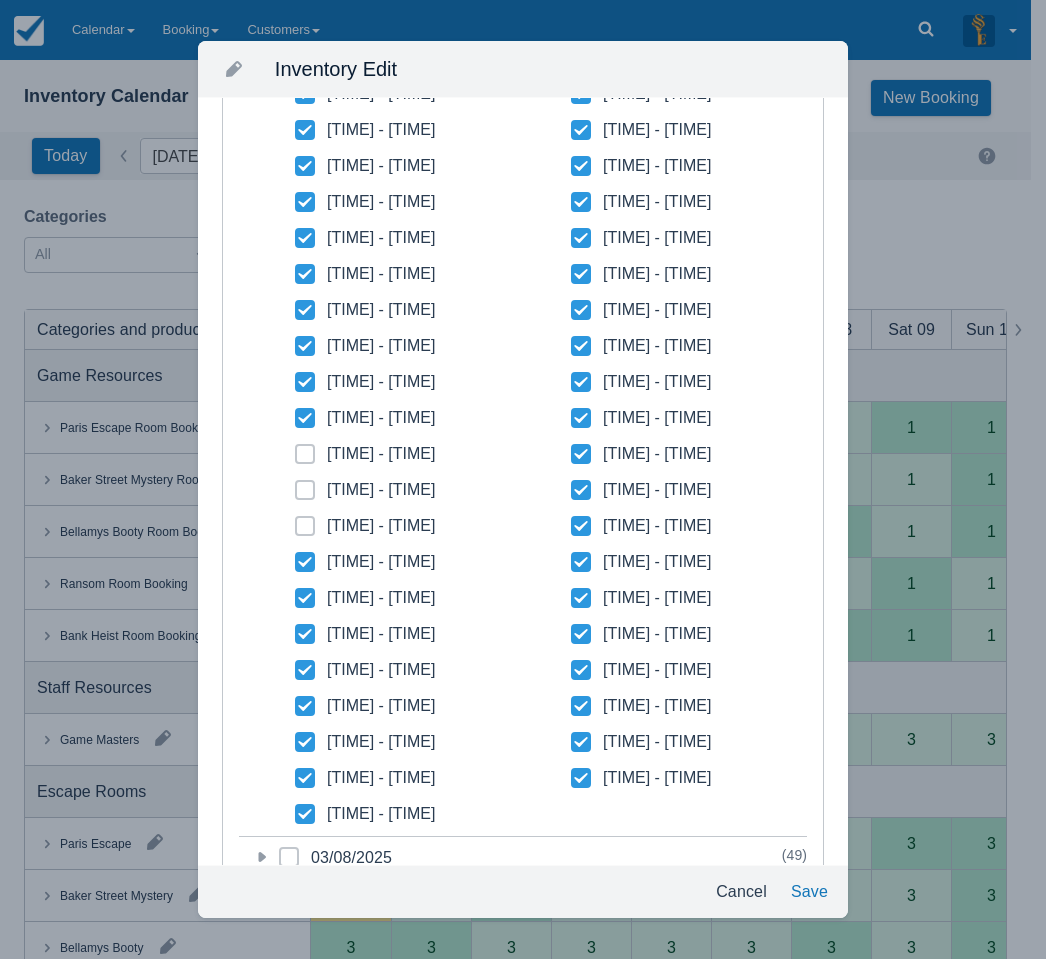 click 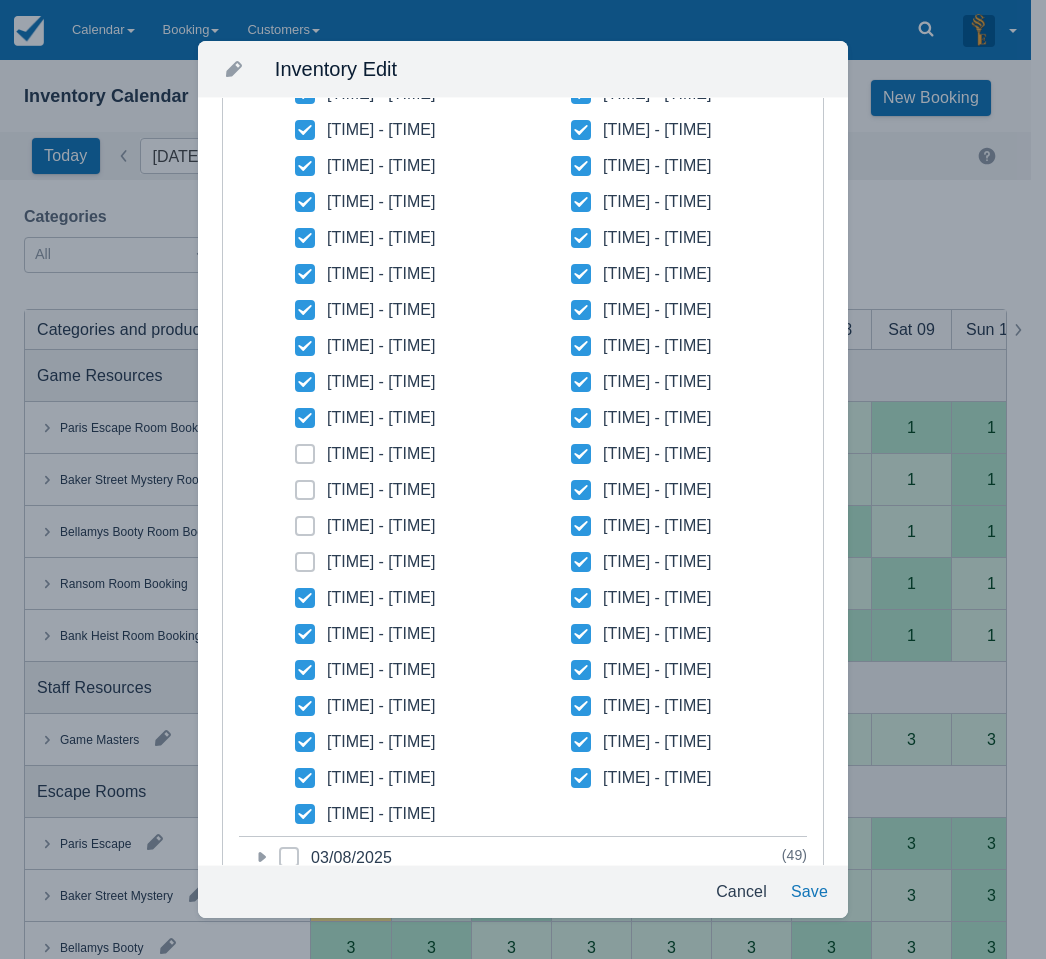 checkbox on "false" 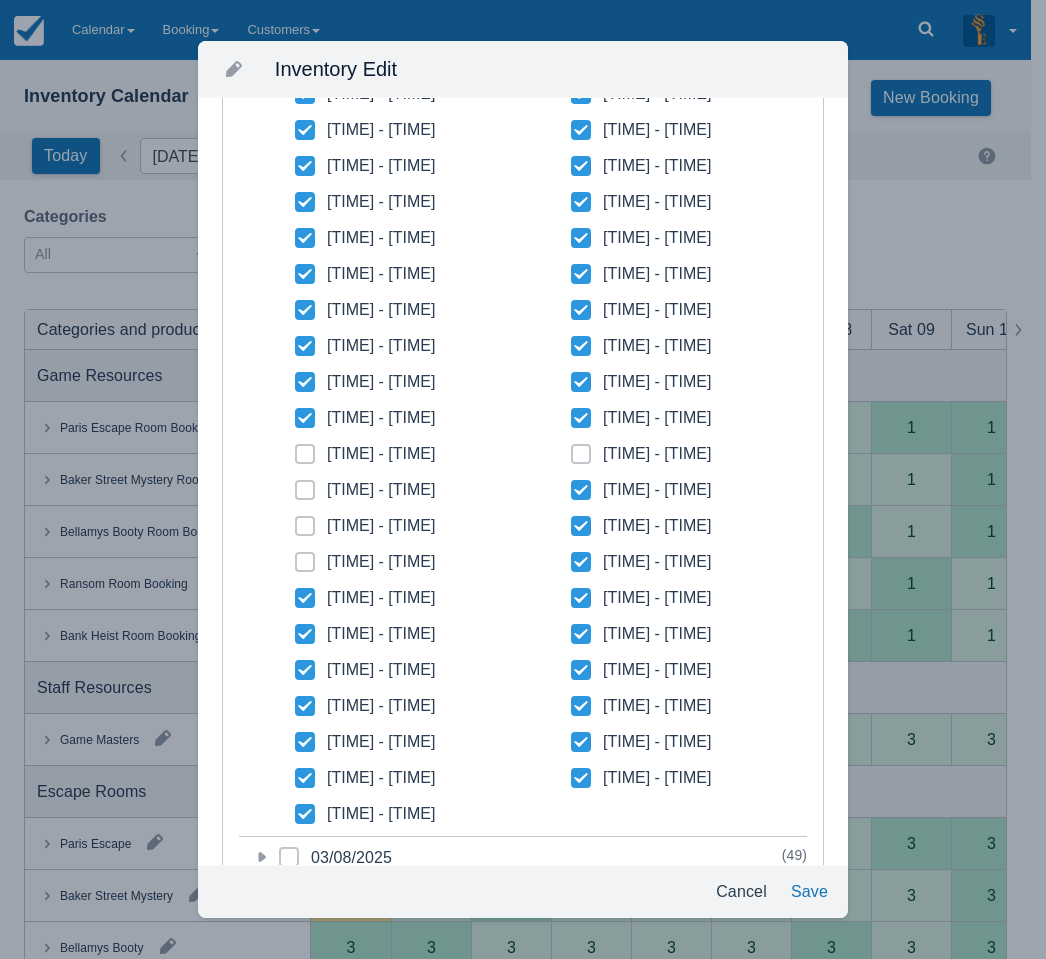 checkbox on "false" 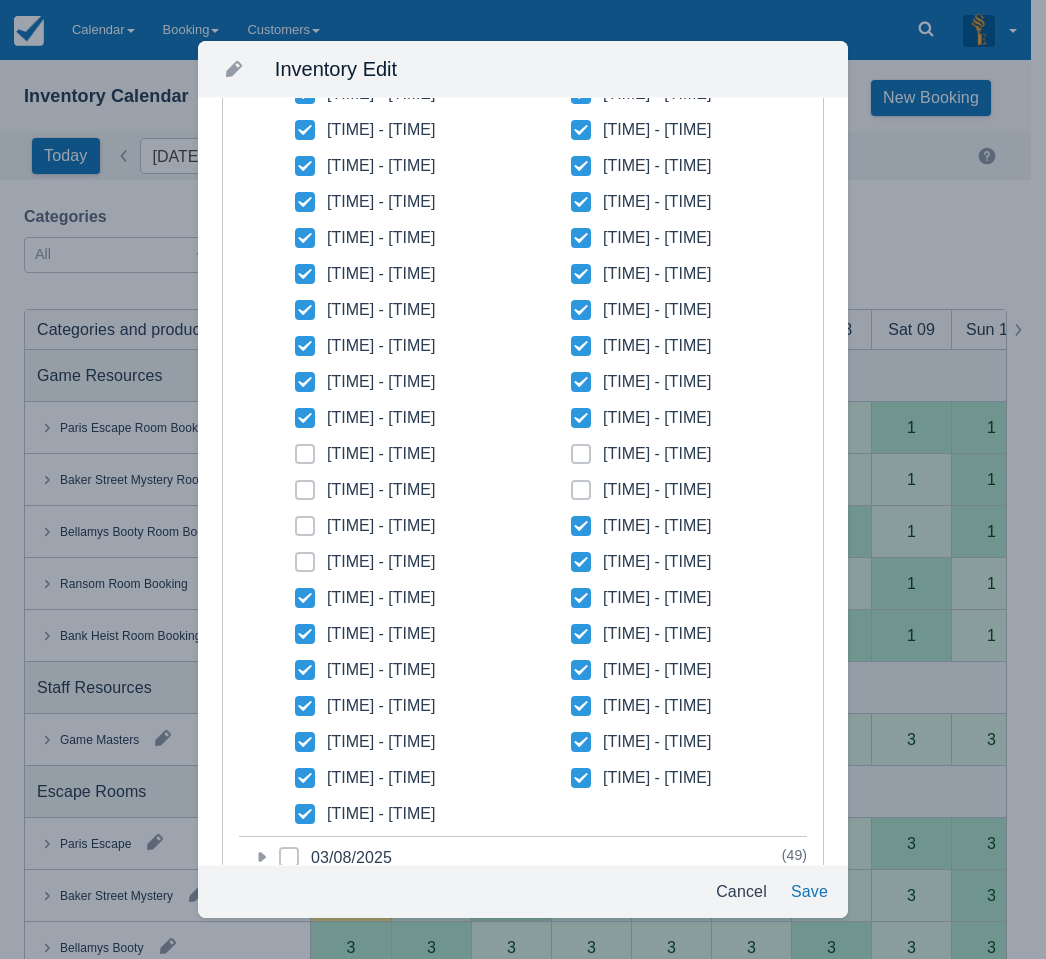 checkbox on "false" 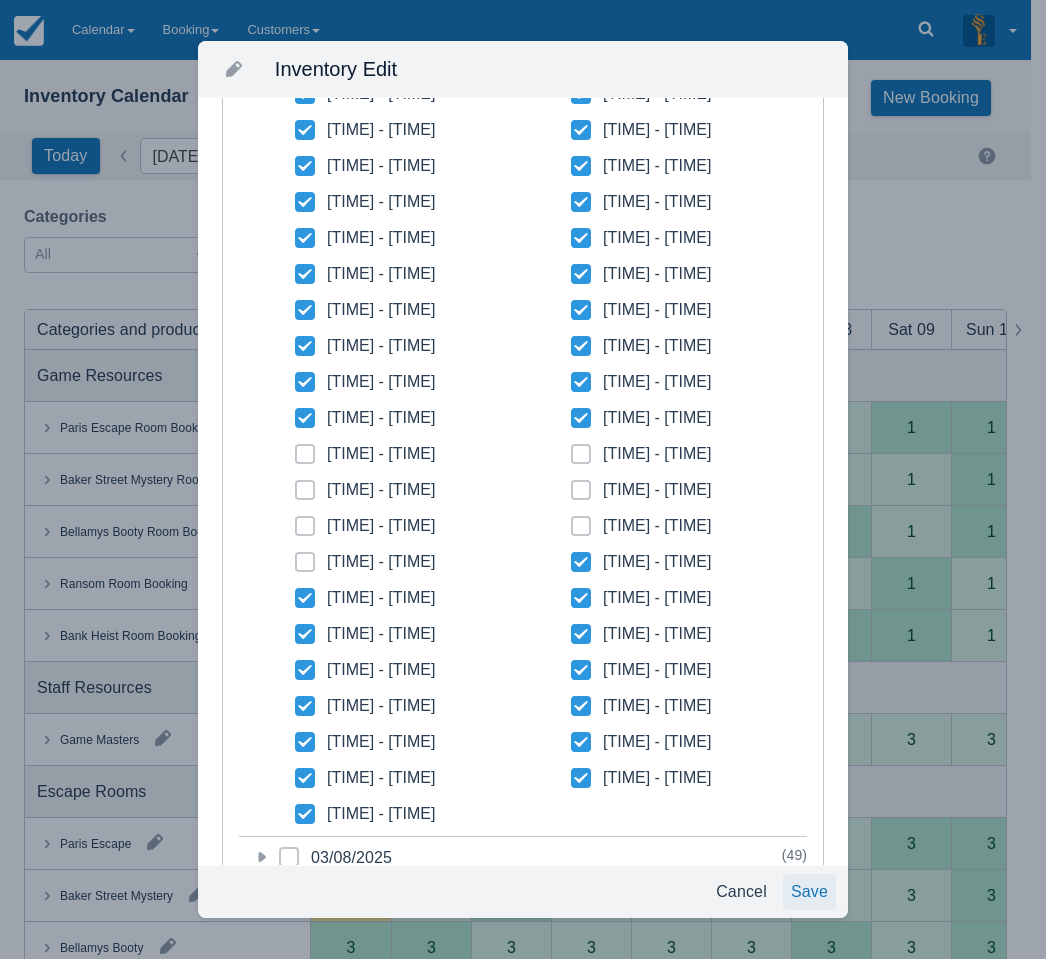 click on "Save" at bounding box center (809, 892) 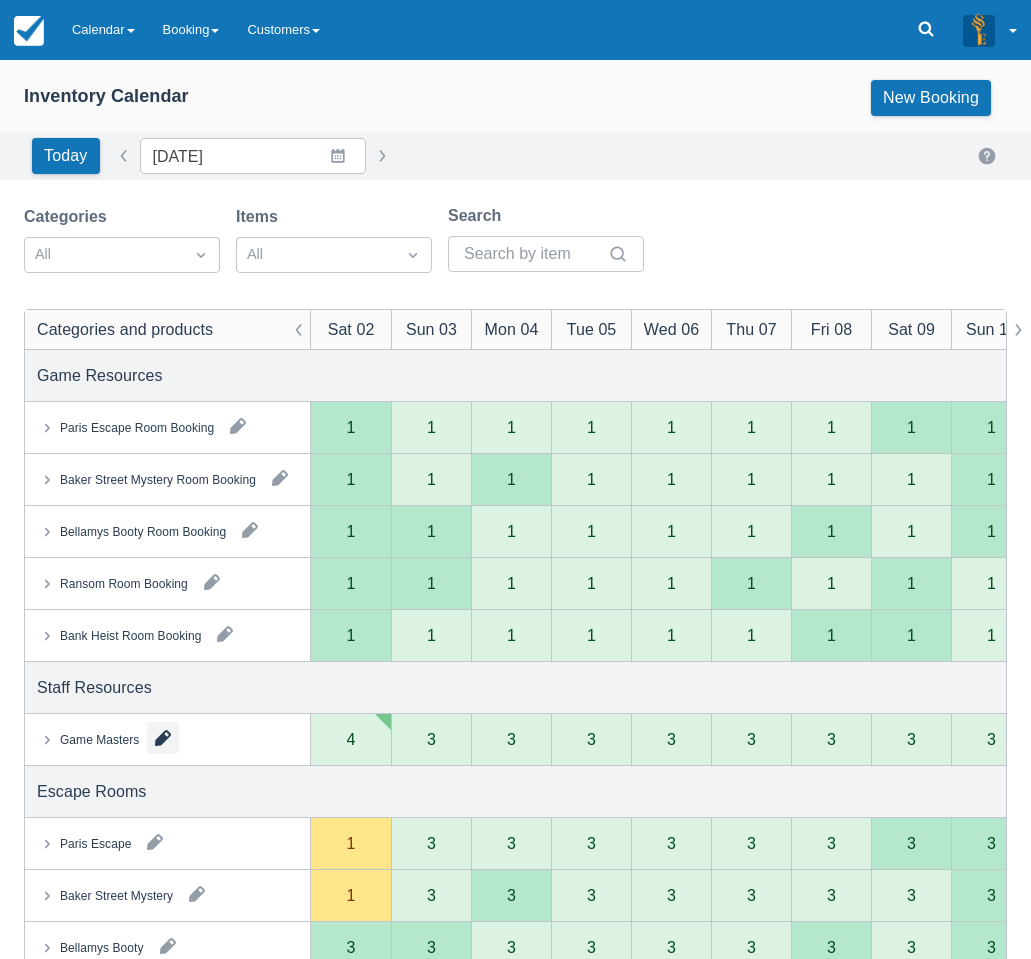 click at bounding box center [163, 738] 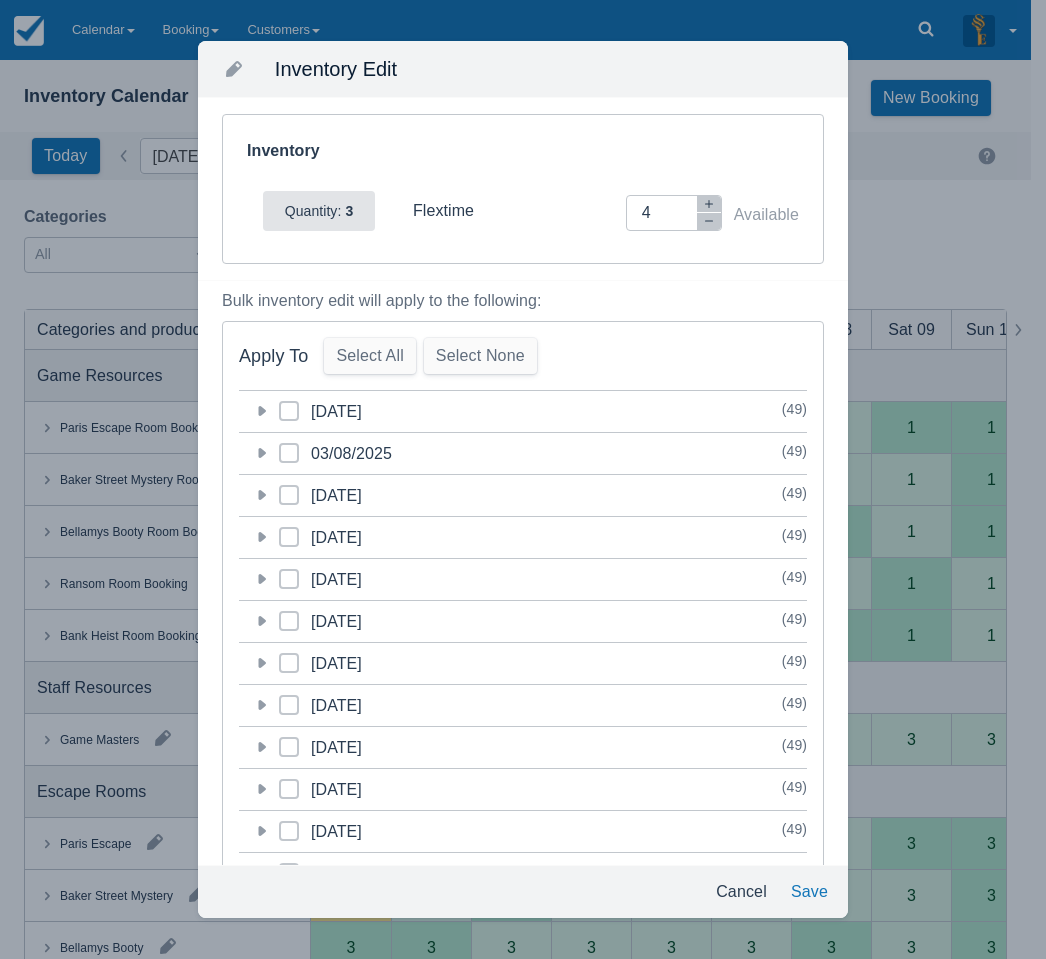 click 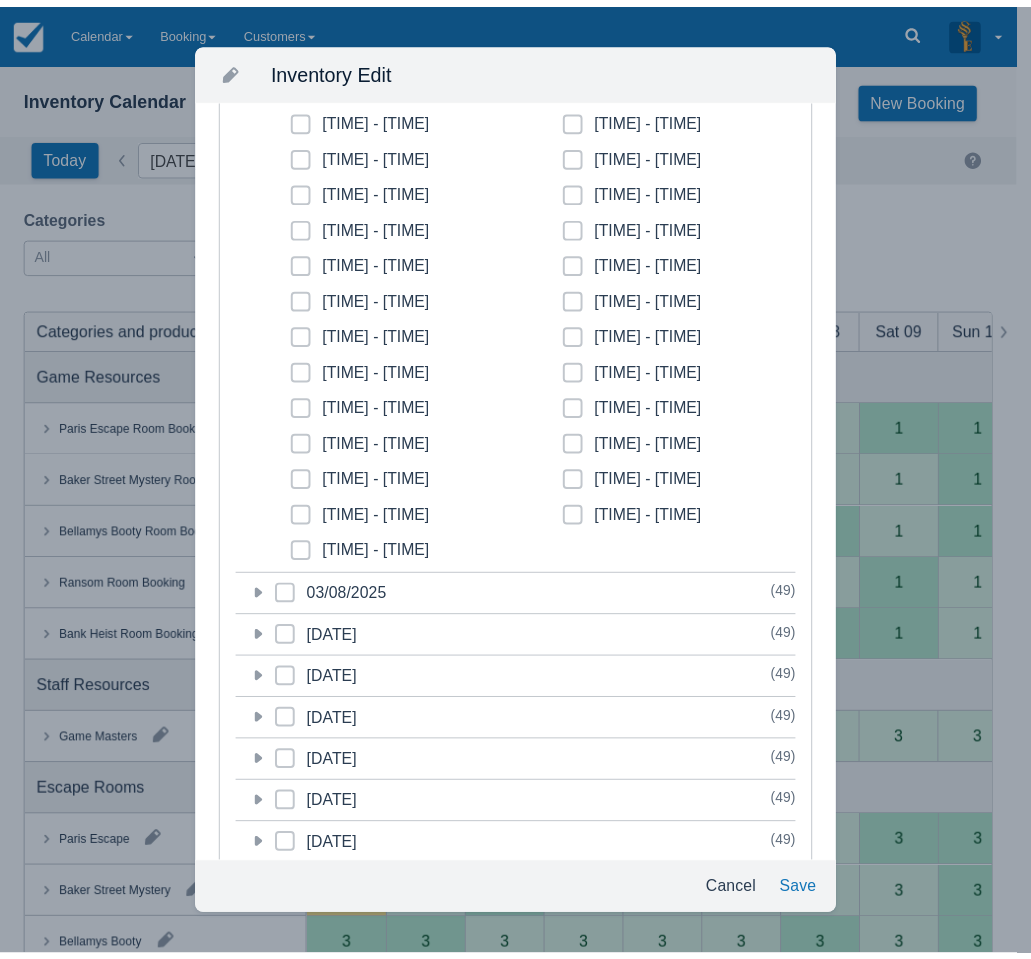 scroll, scrollTop: 600, scrollLeft: 0, axis: vertical 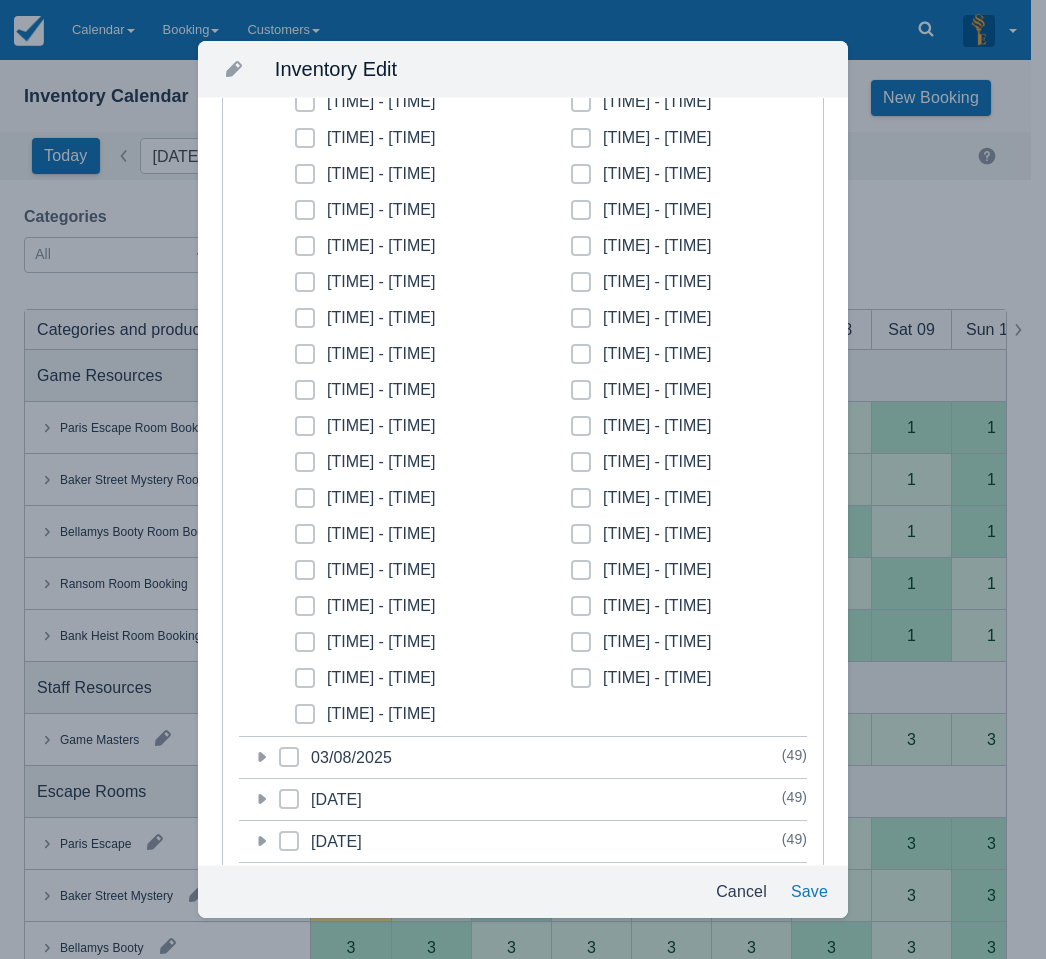 click on "Cancel" at bounding box center [741, 892] 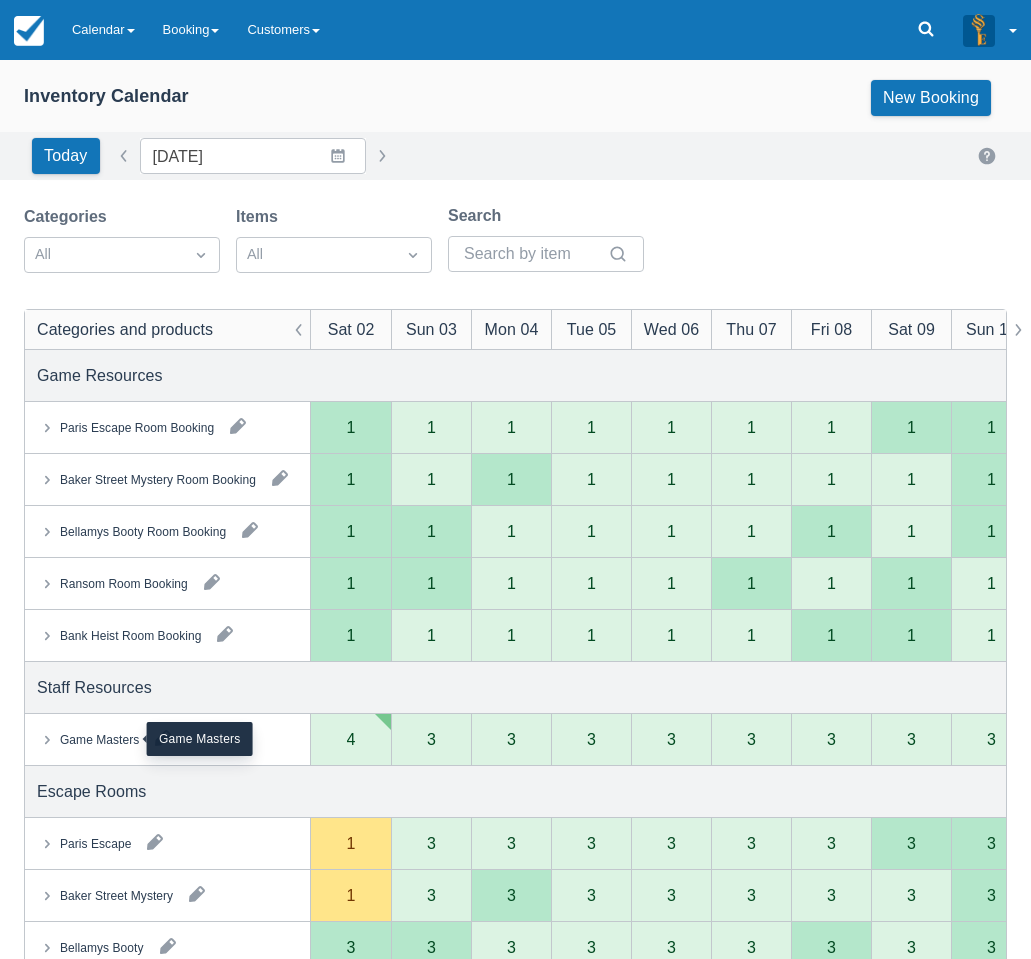 click on "Game Masters" at bounding box center [99, 739] 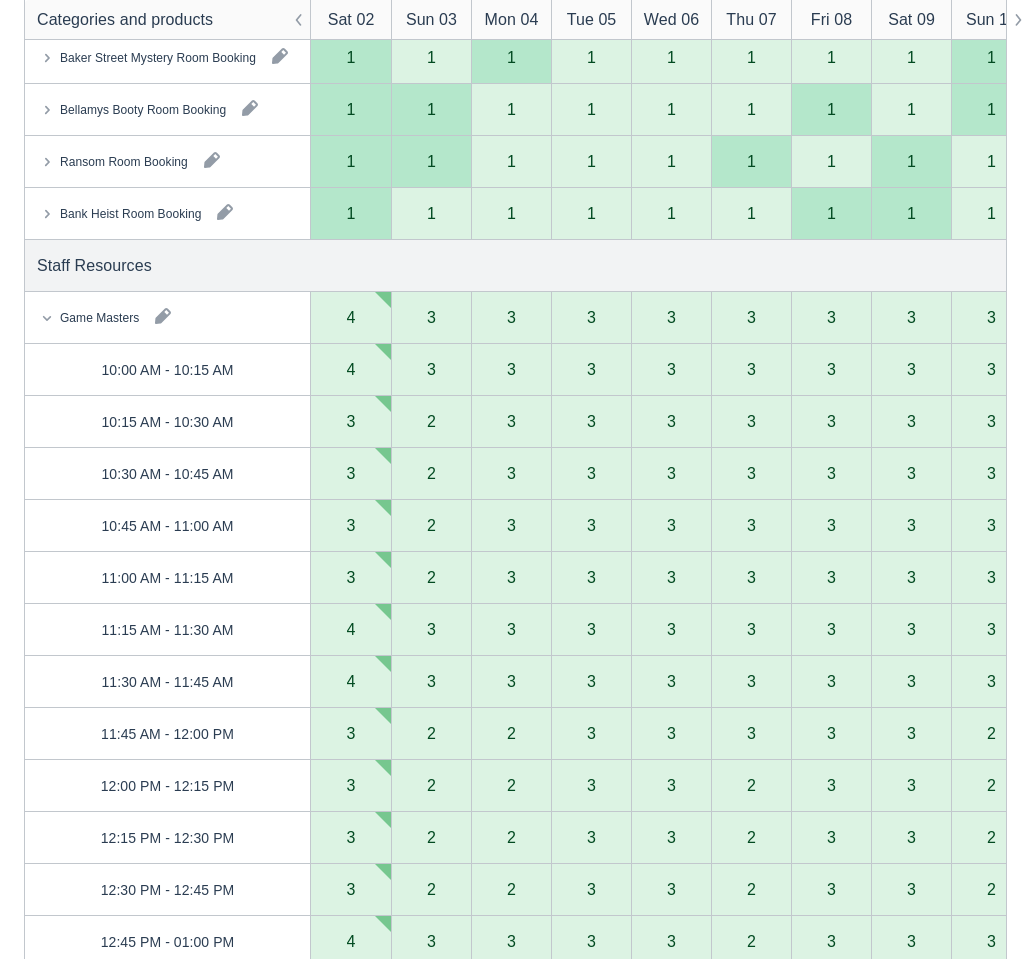 scroll, scrollTop: 0, scrollLeft: 0, axis: both 